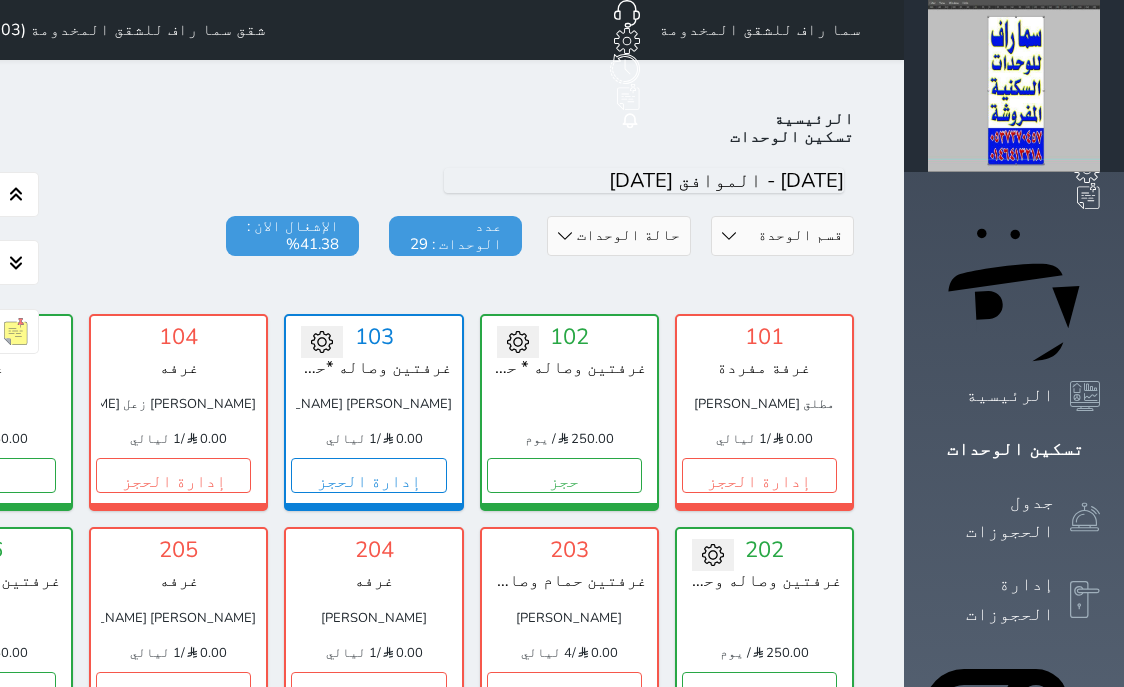 scroll, scrollTop: 85, scrollLeft: 0, axis: vertical 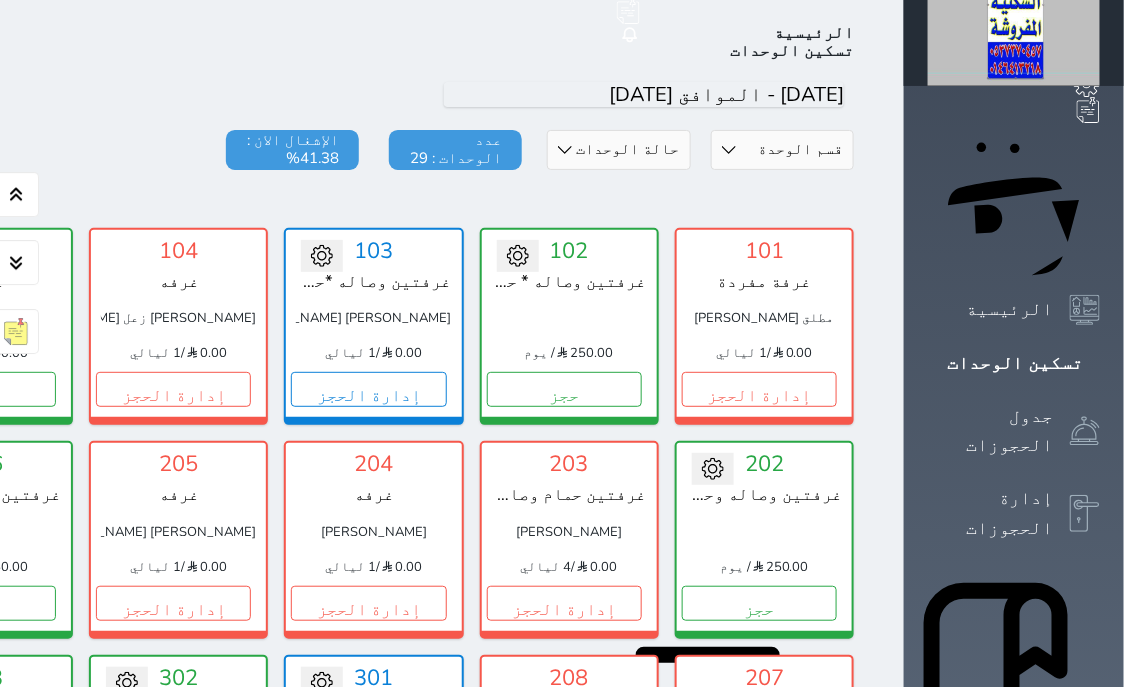 click on "تسكين الوحدات" at bounding box center [1014, 363] 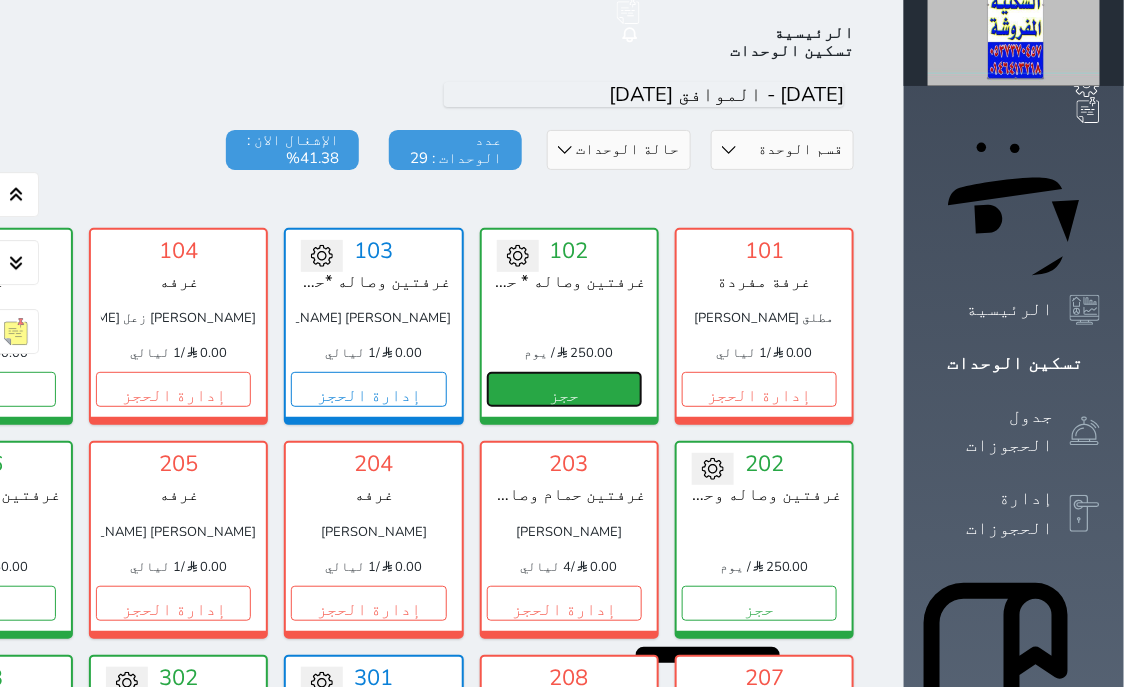 click on "حجز" at bounding box center [564, 389] 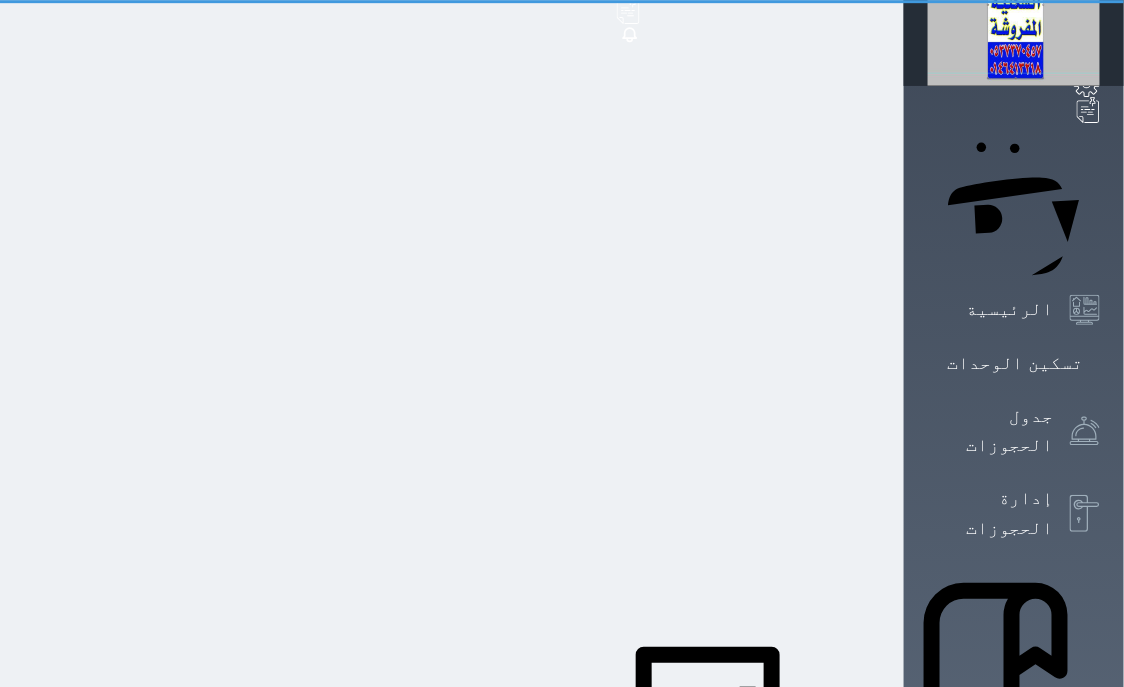select on "1" 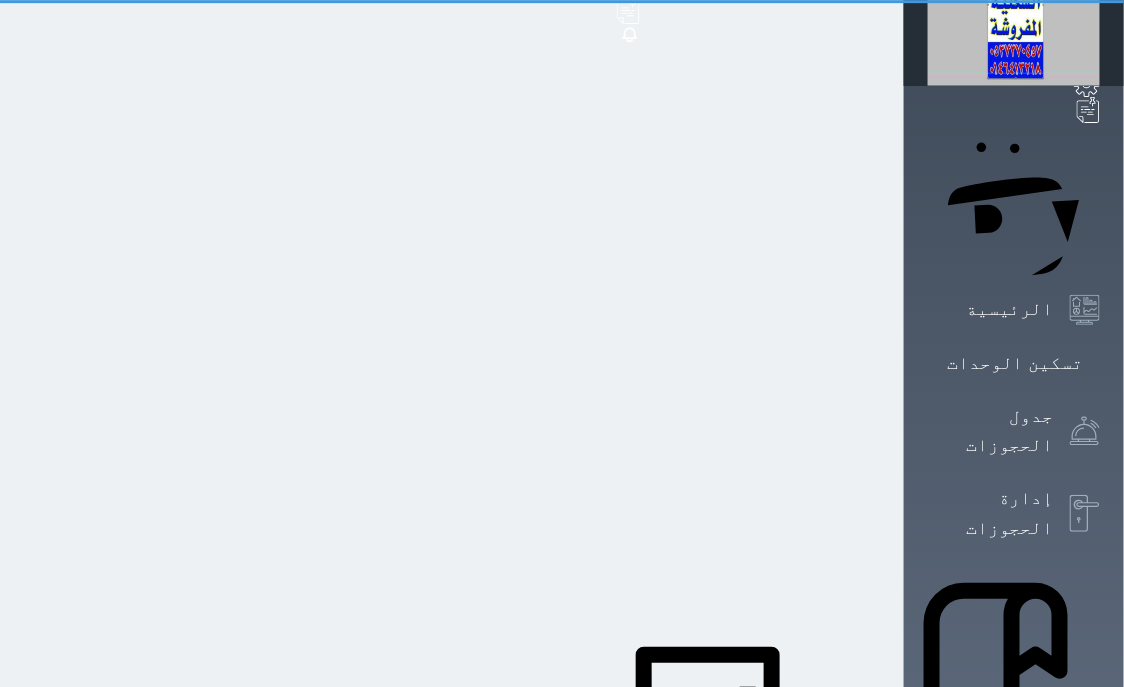 scroll, scrollTop: 0, scrollLeft: 0, axis: both 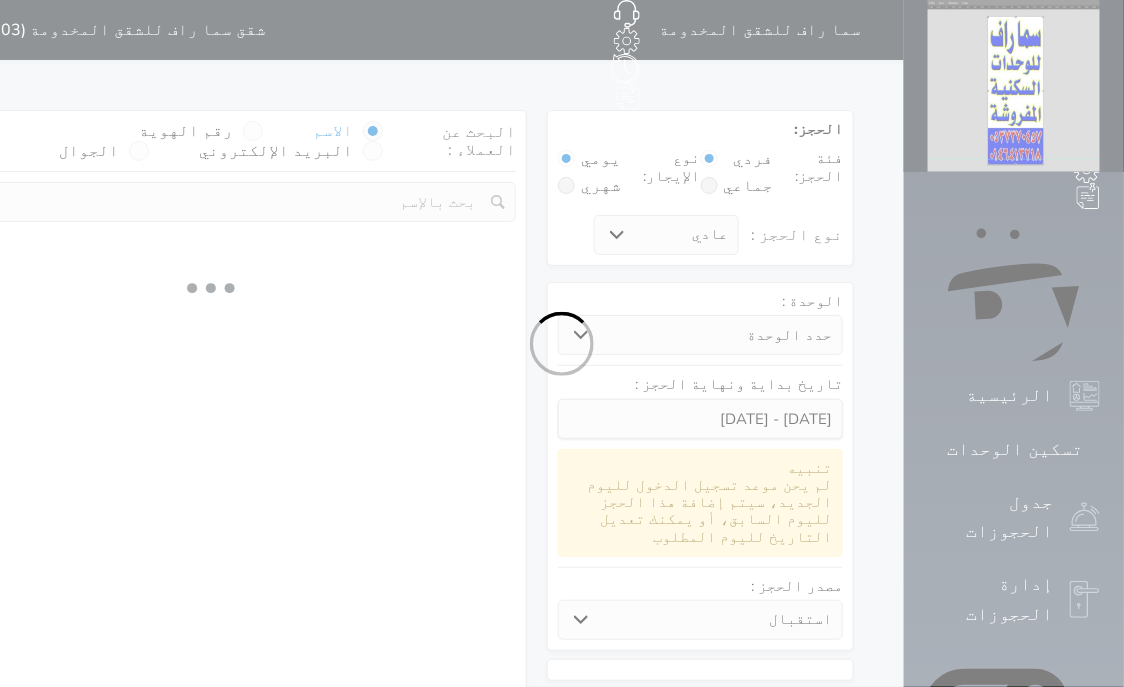 select 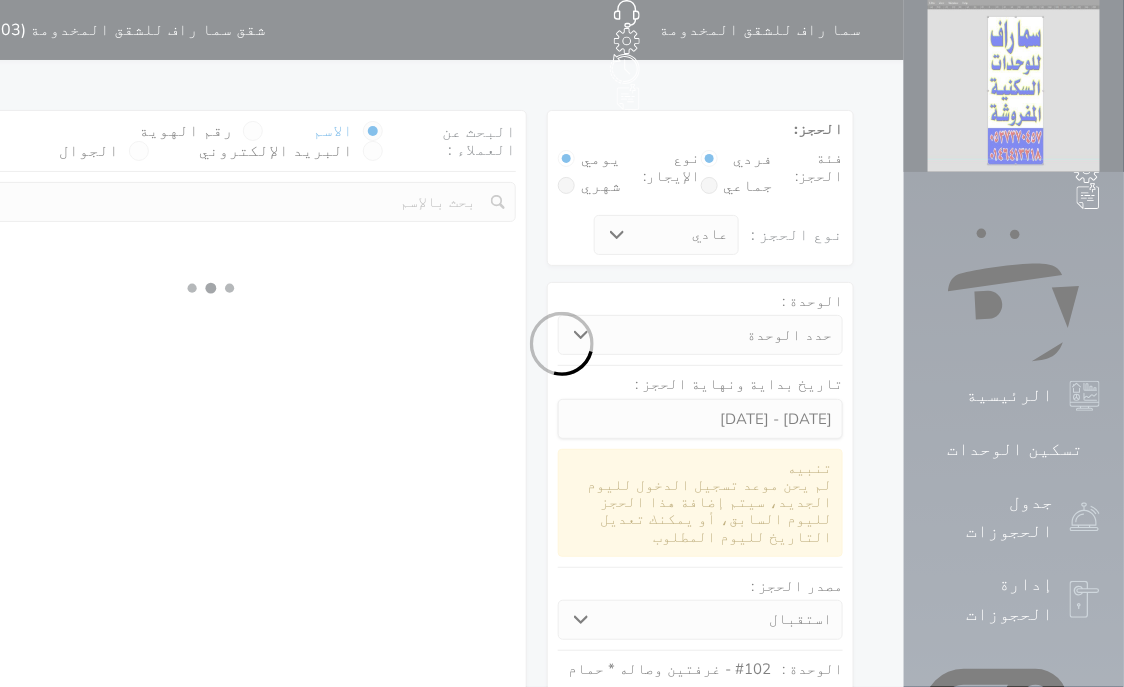 select on "1" 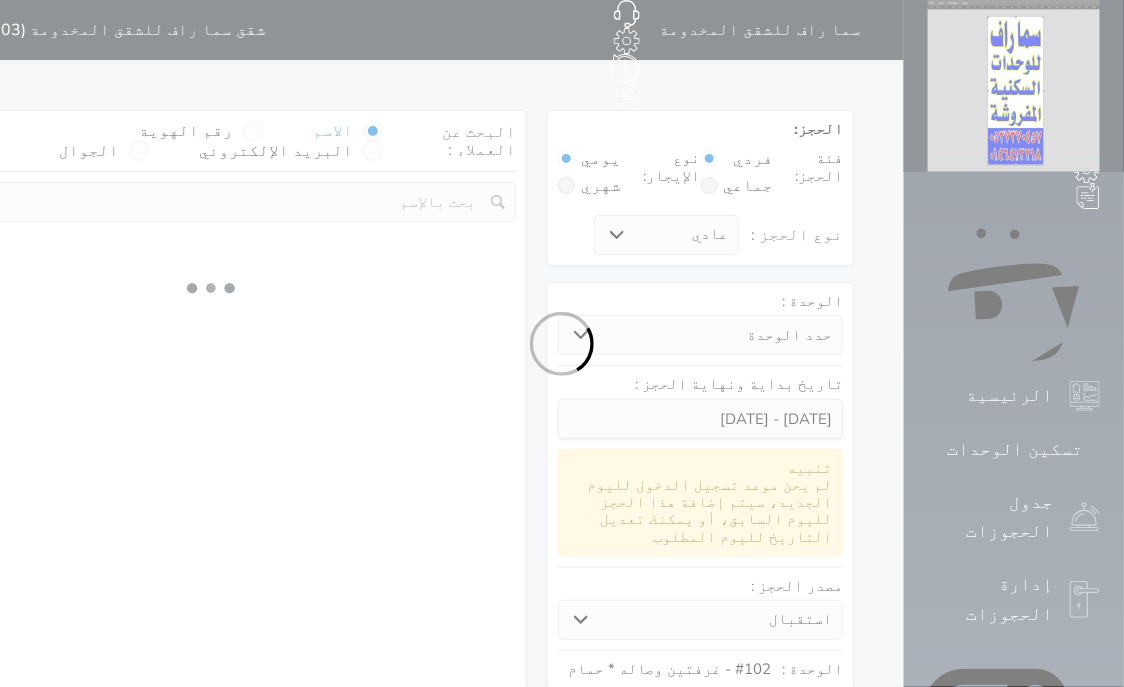 select on "113" 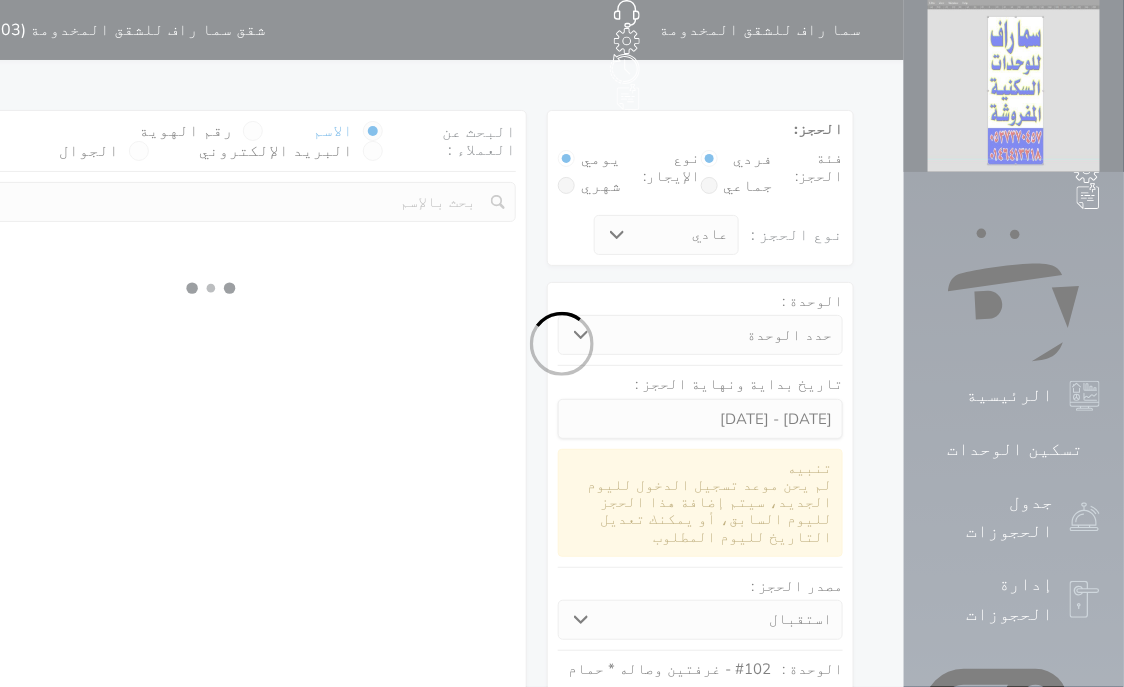select on "1" 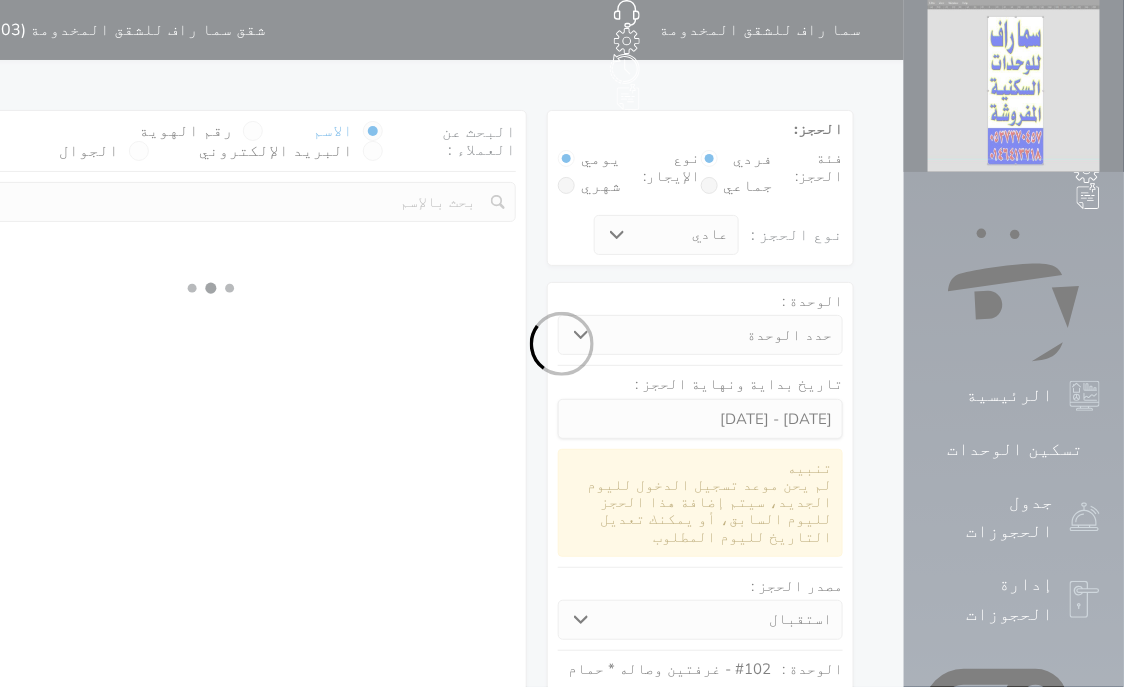 select 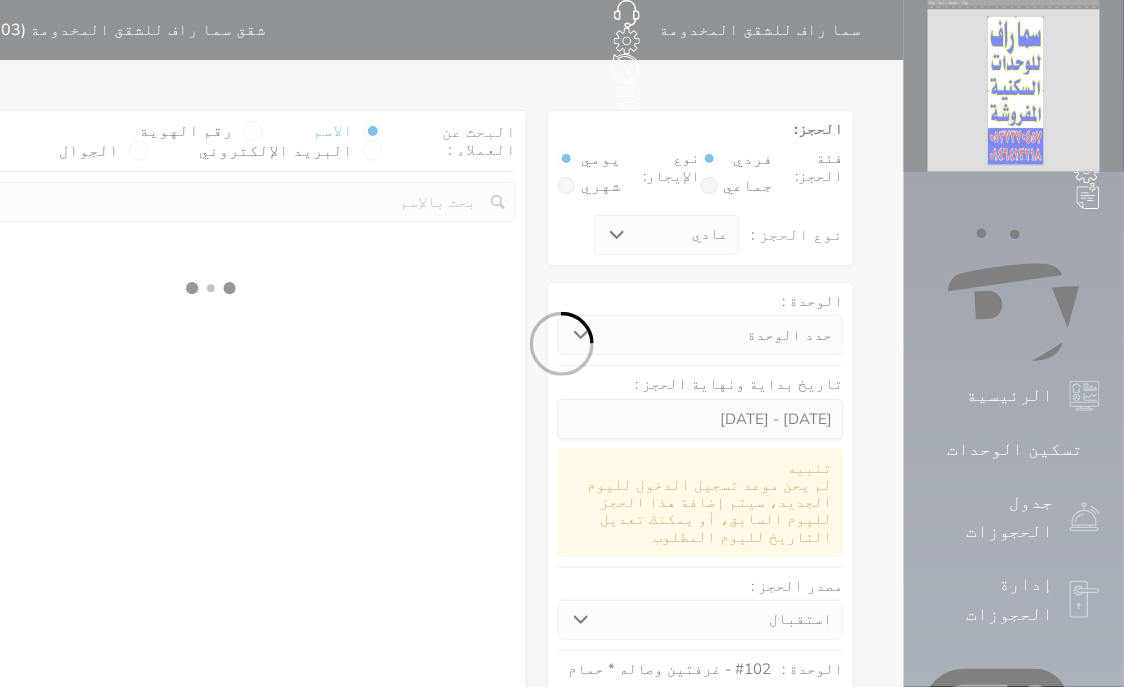 select on "7" 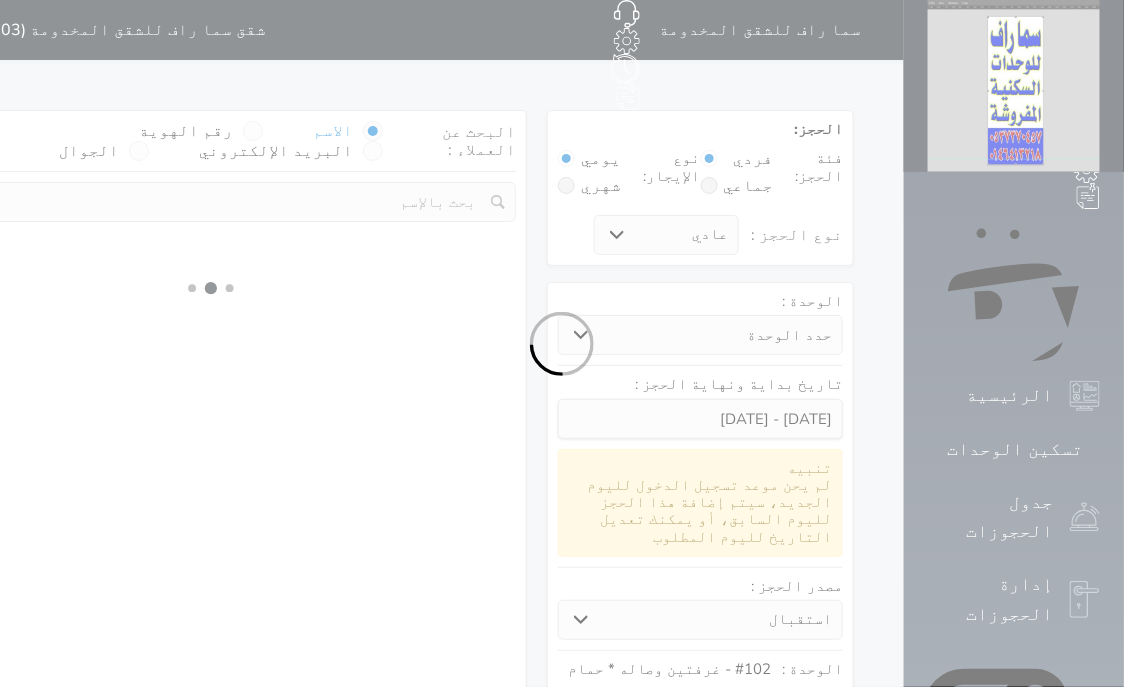 select 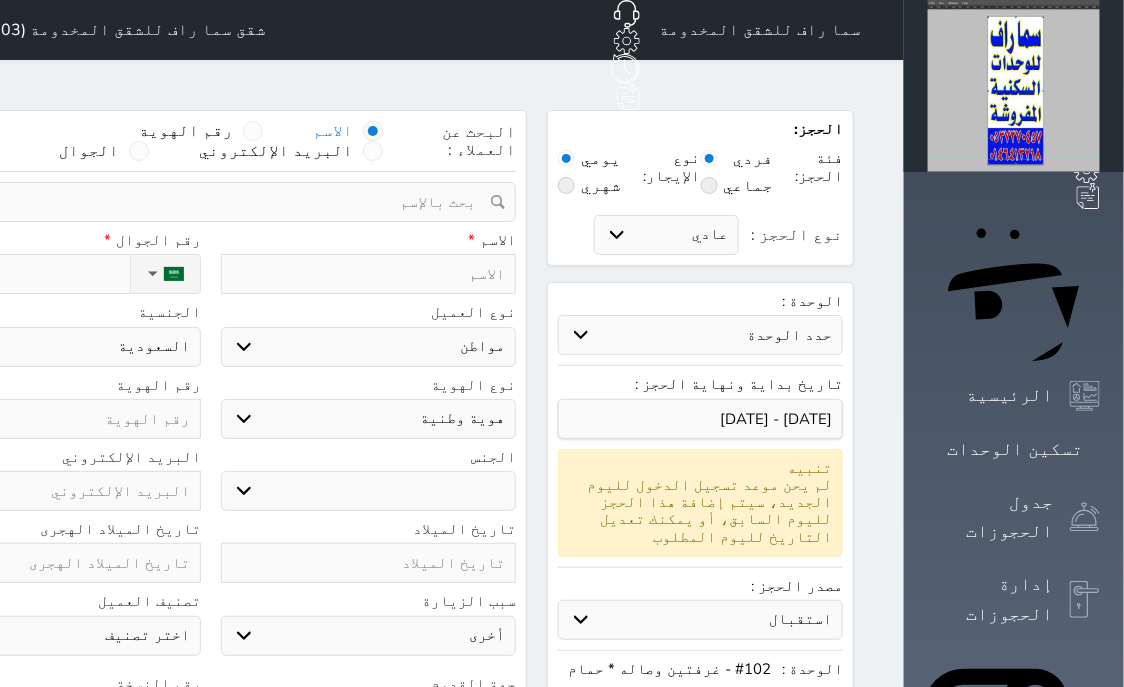 select 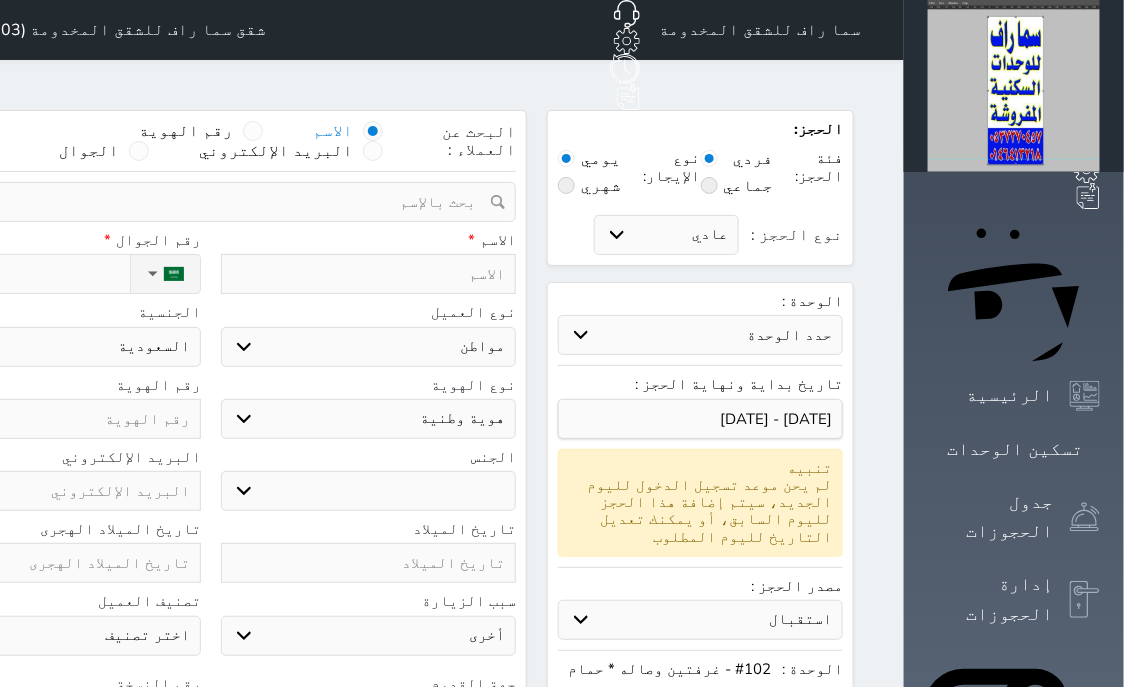 select 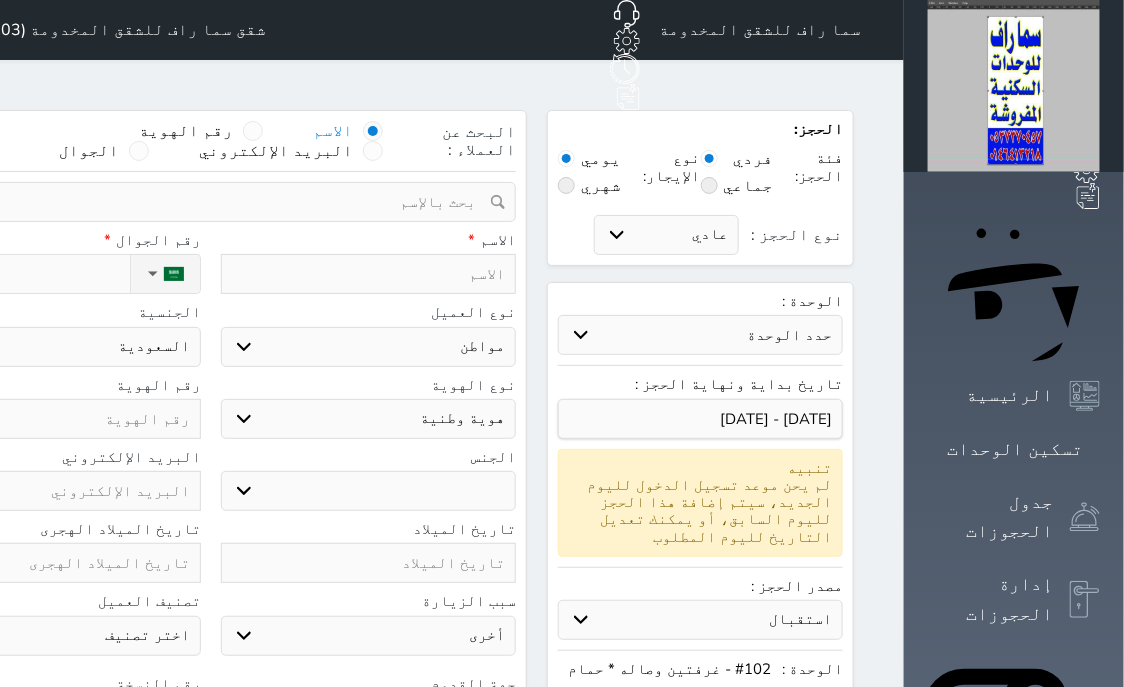 select 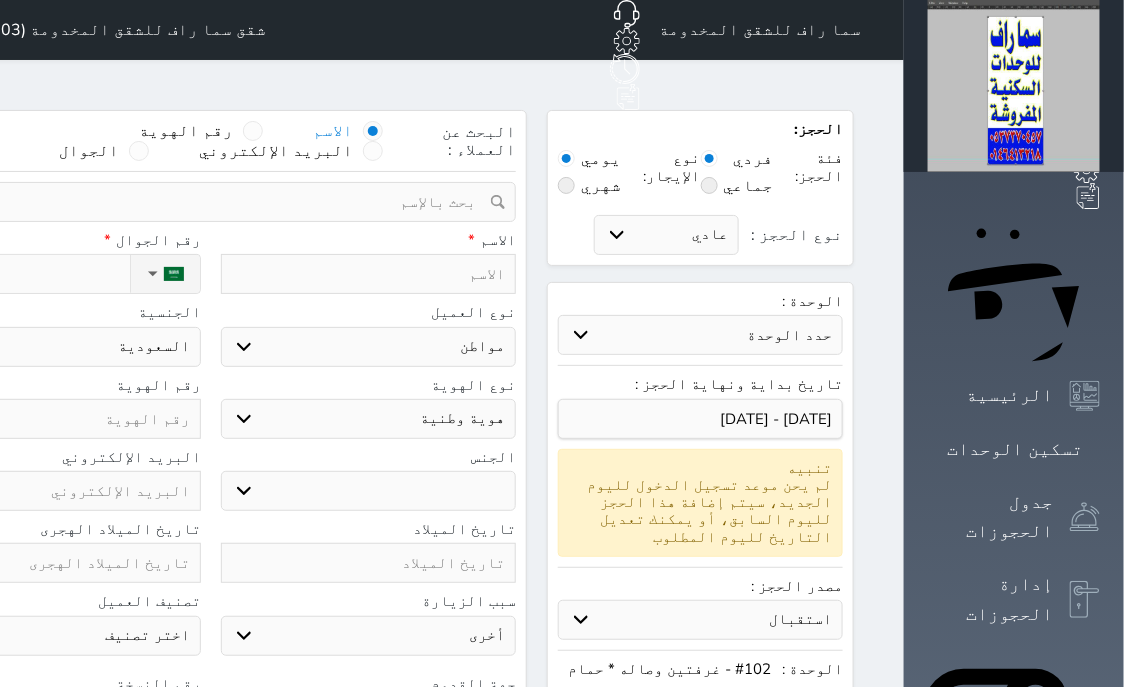 select 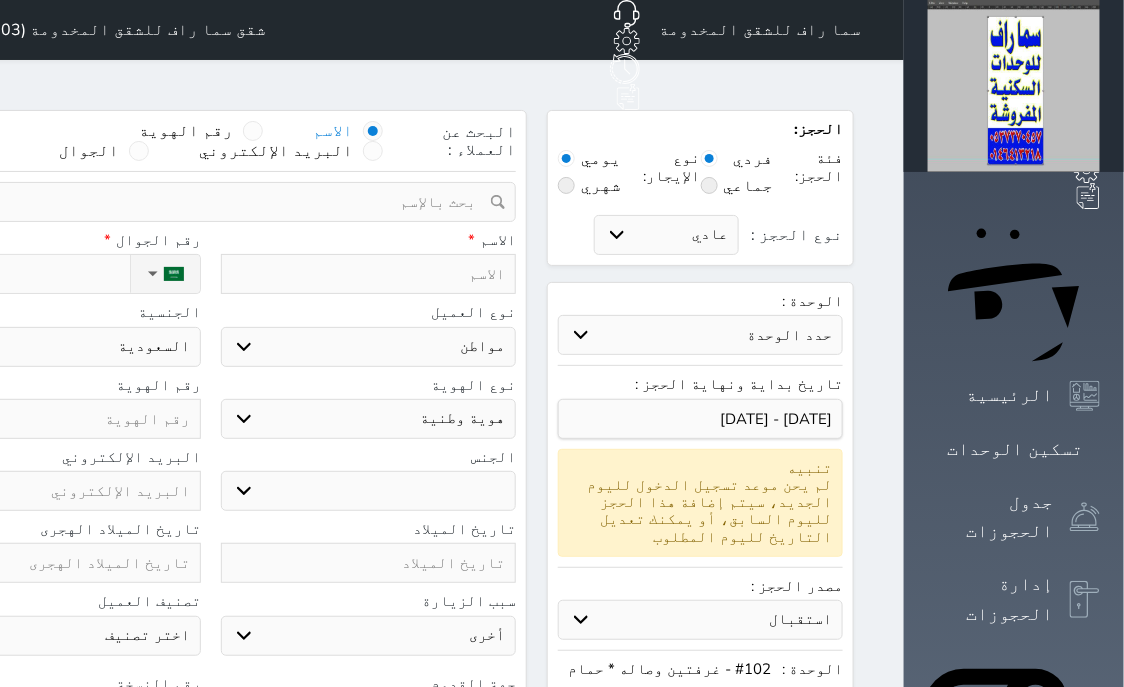 select 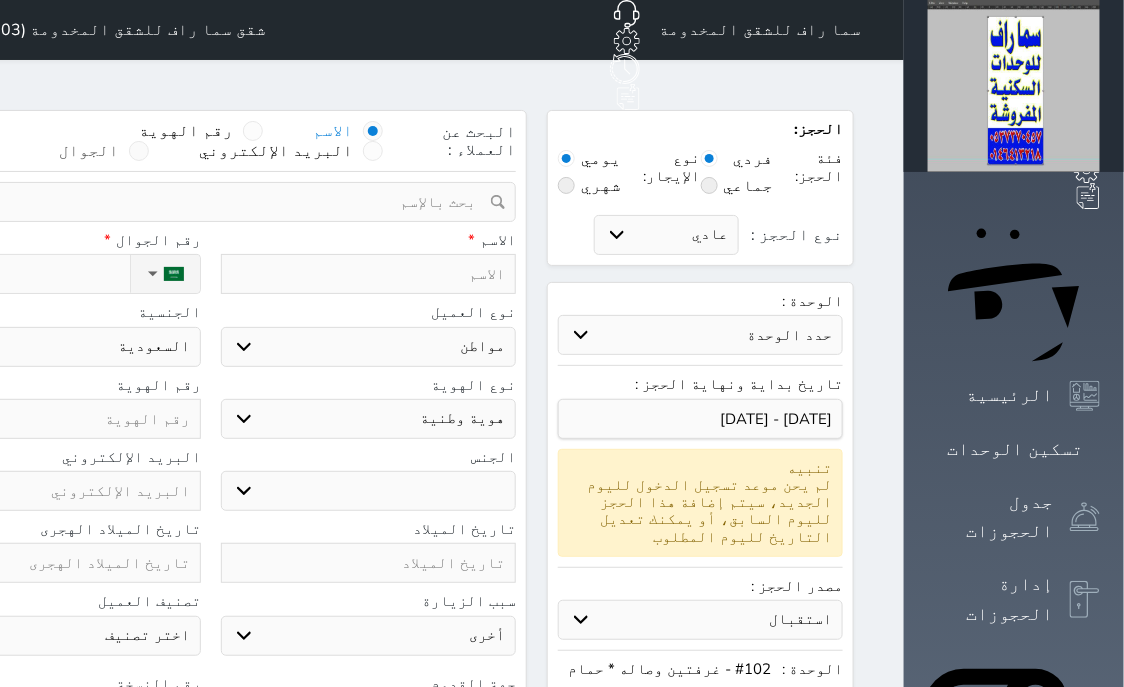 click at bounding box center [139, 151] 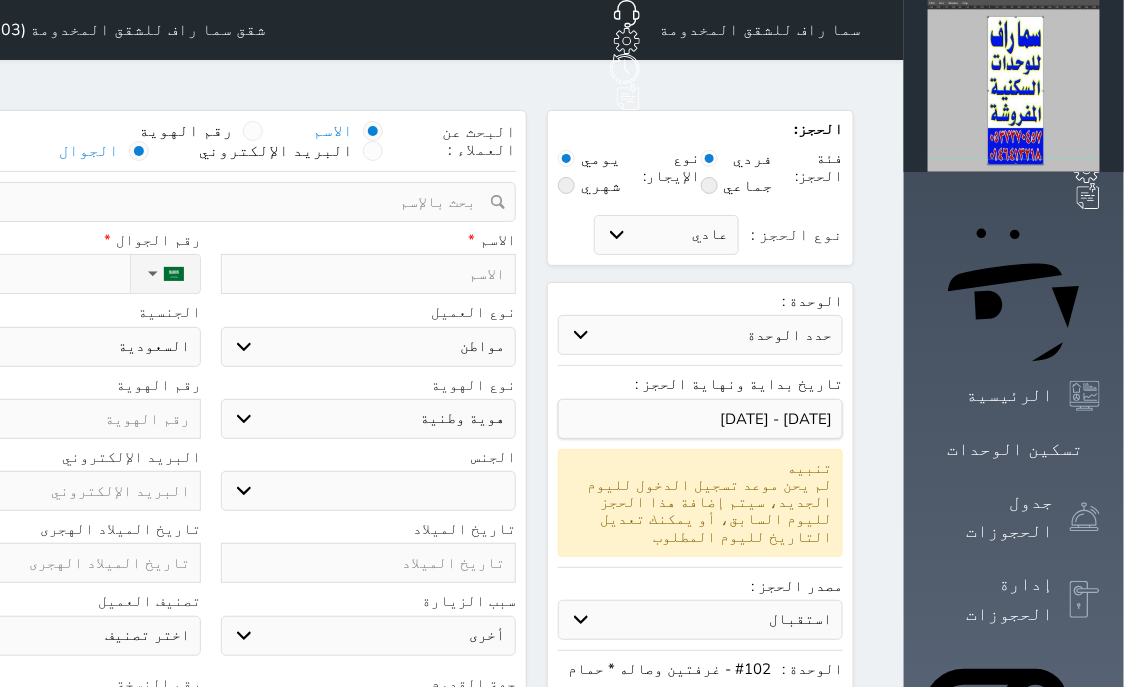 select 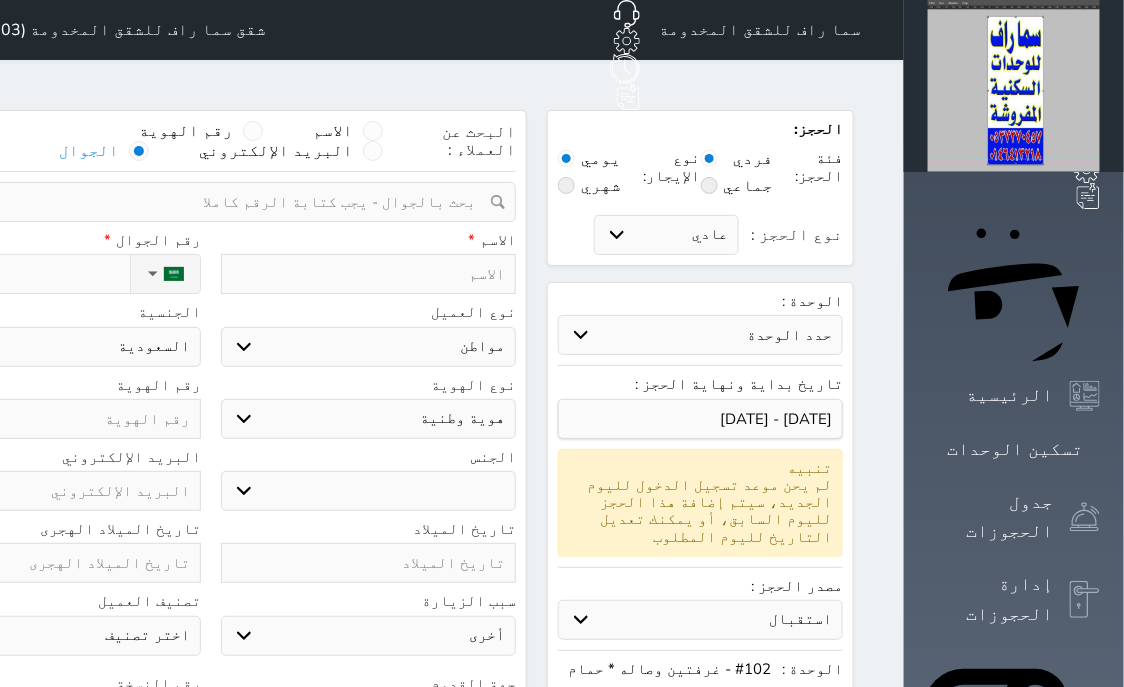 click at bounding box center (203, 202) 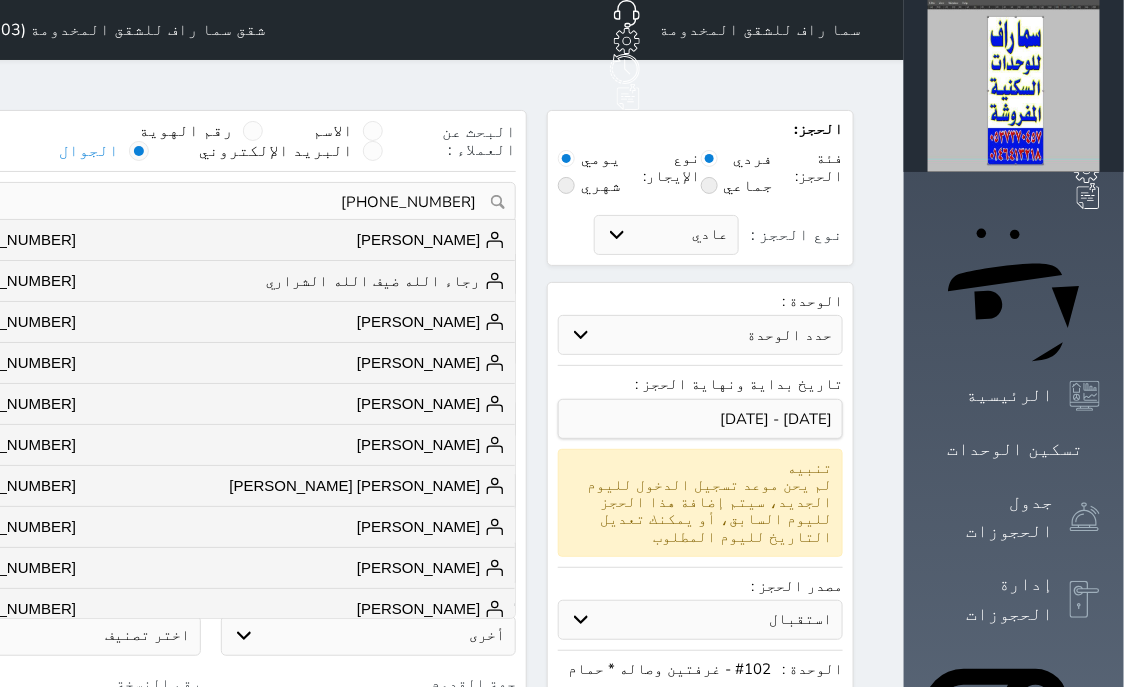click 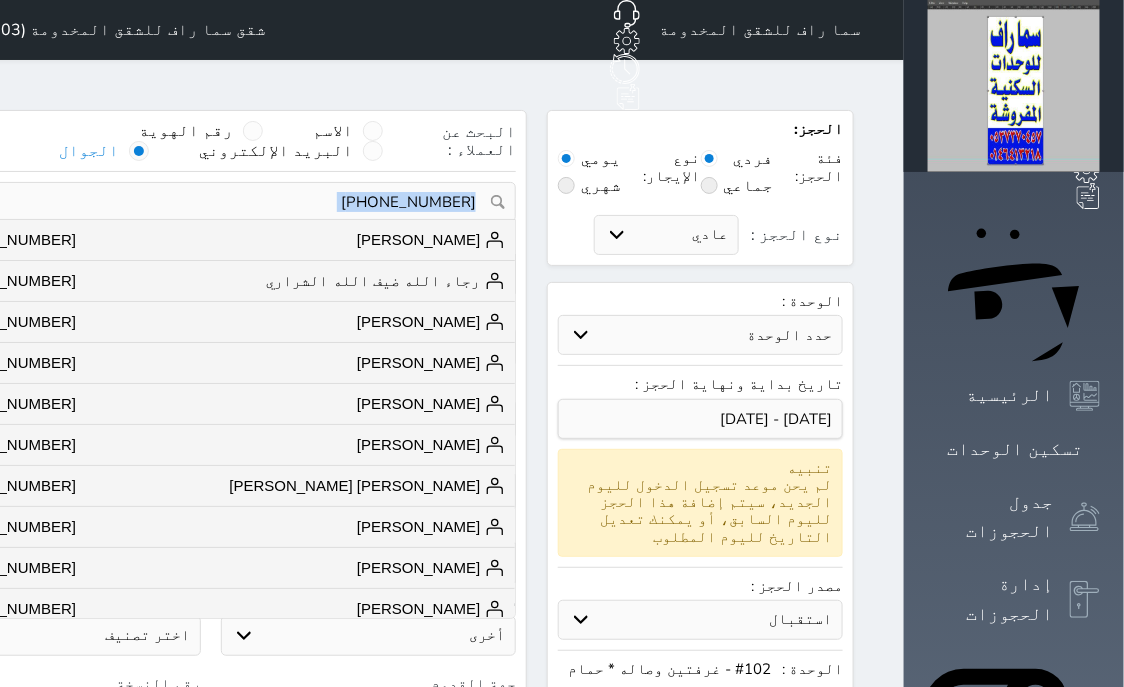 click 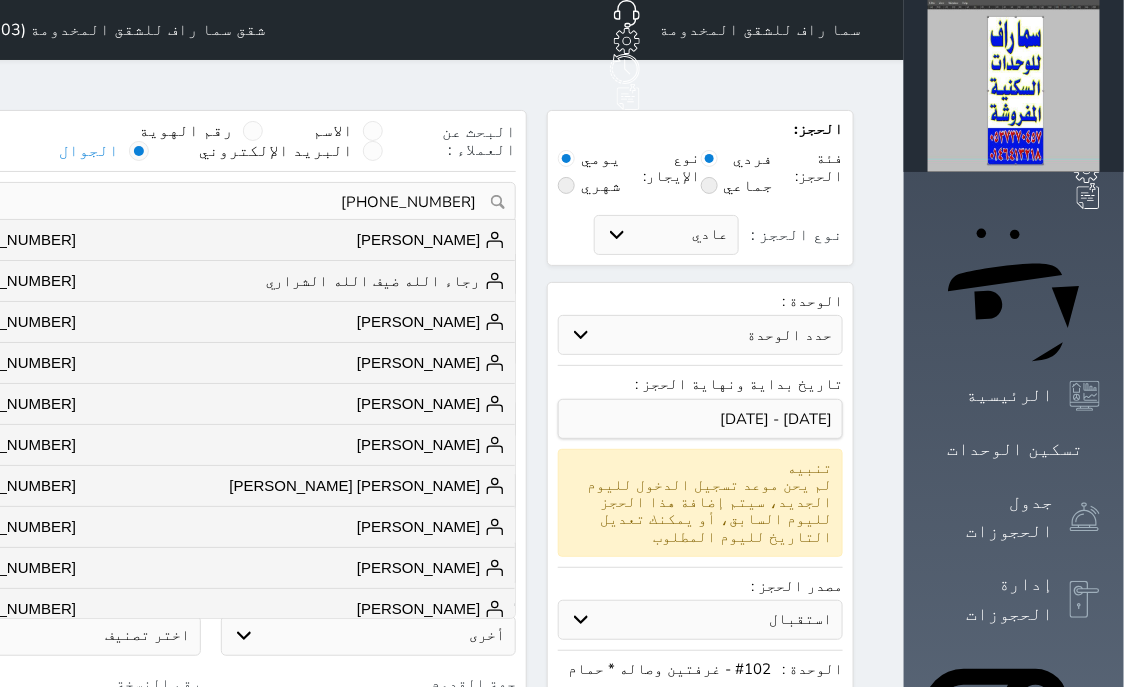 click 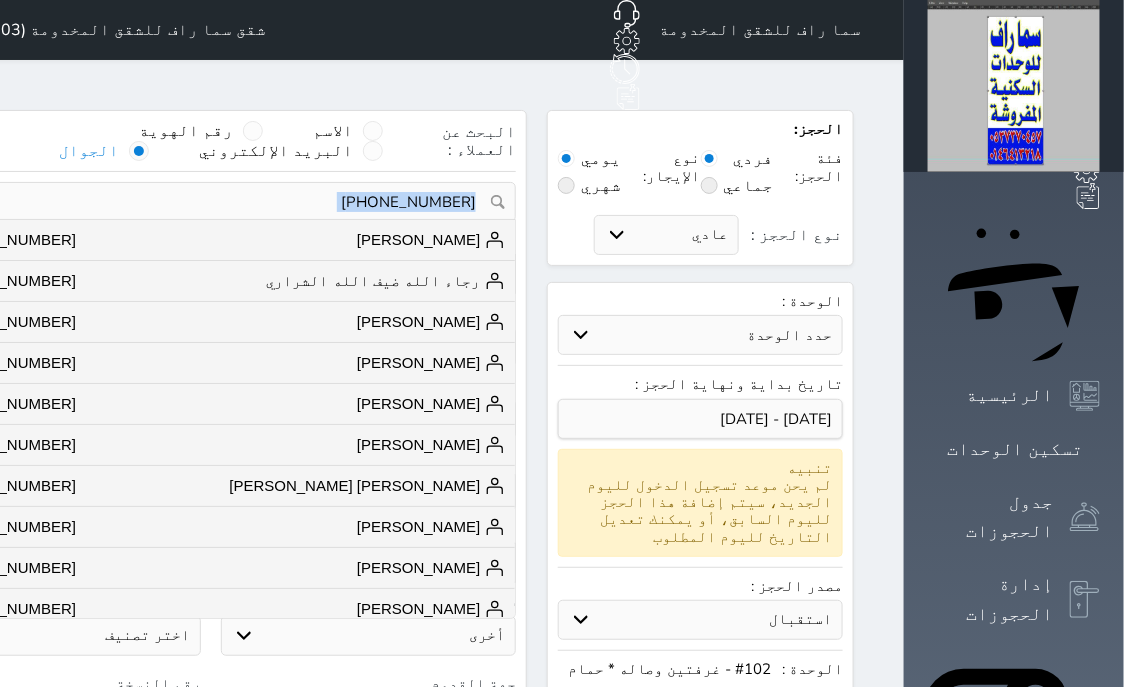 click 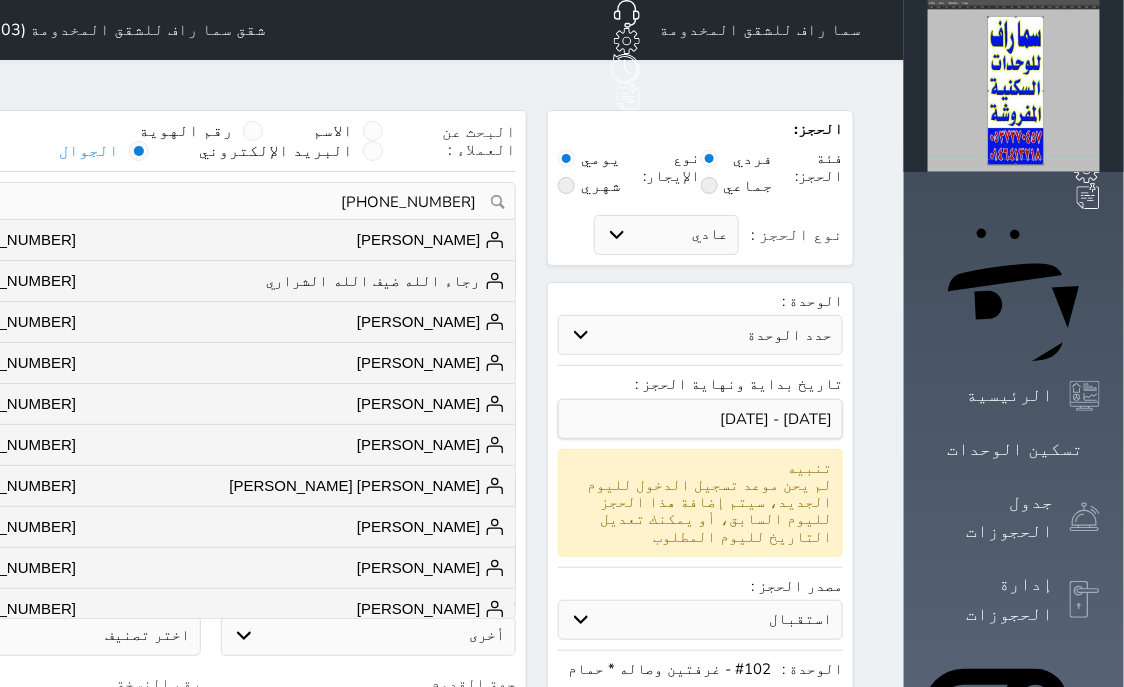 click 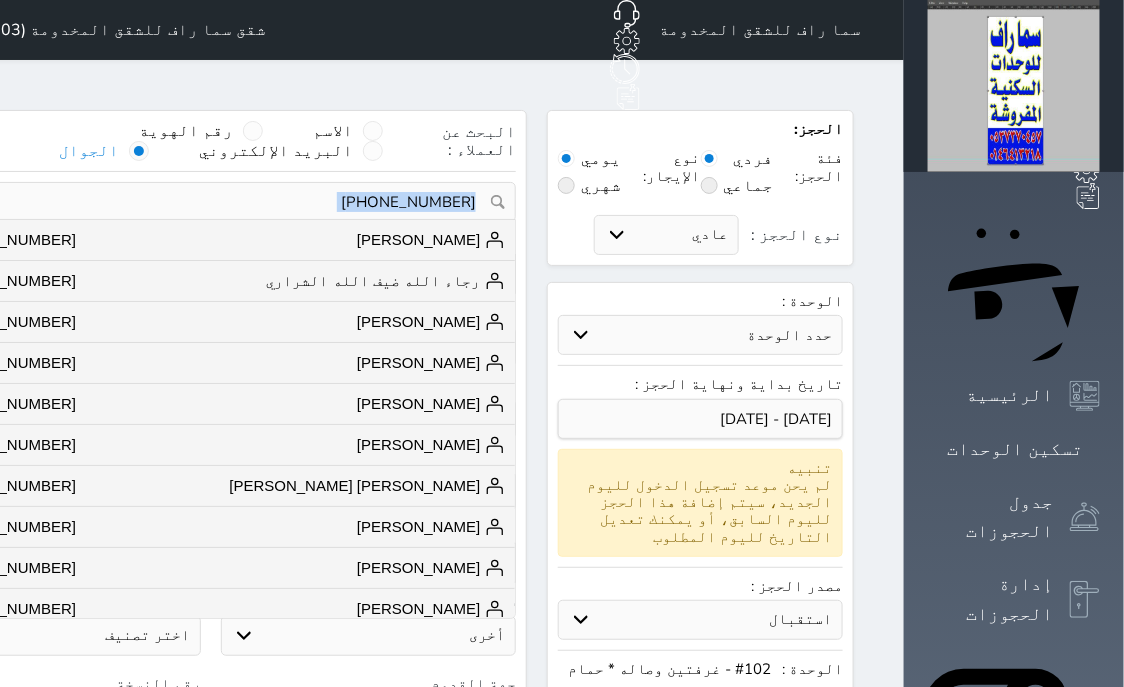 click on "[PHONE_NUMBER]     تغيير العميل" at bounding box center (210, 202) 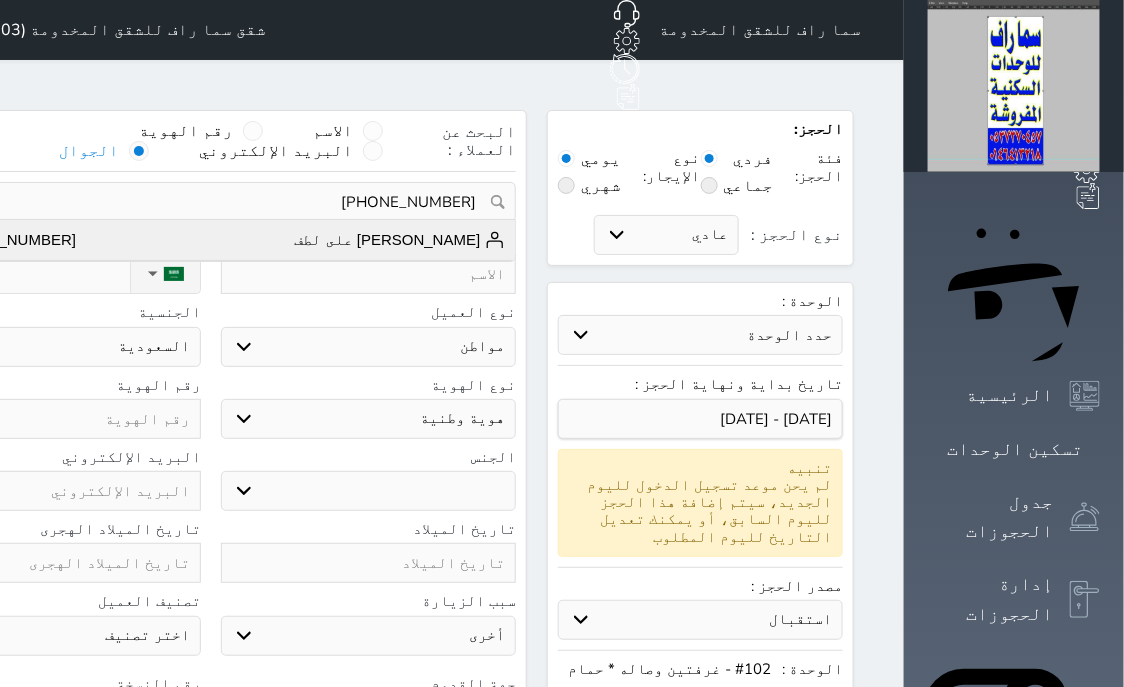 click on "[PERSON_NAME] على لطف" at bounding box center [400, 240] 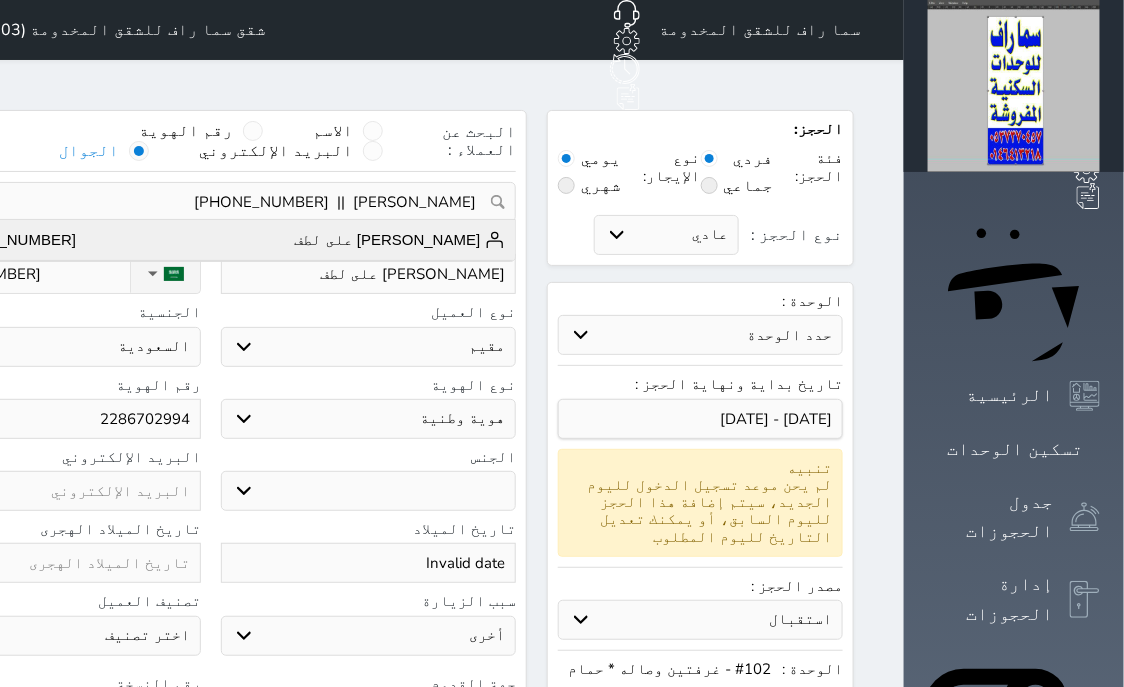 select 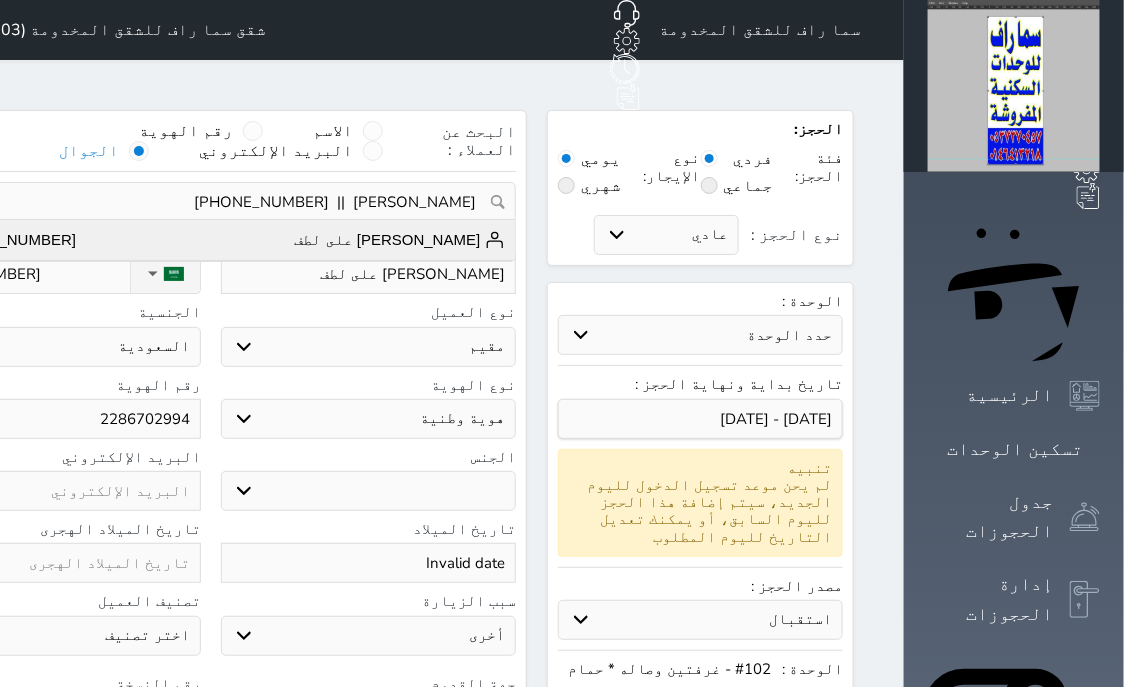 type on "4" 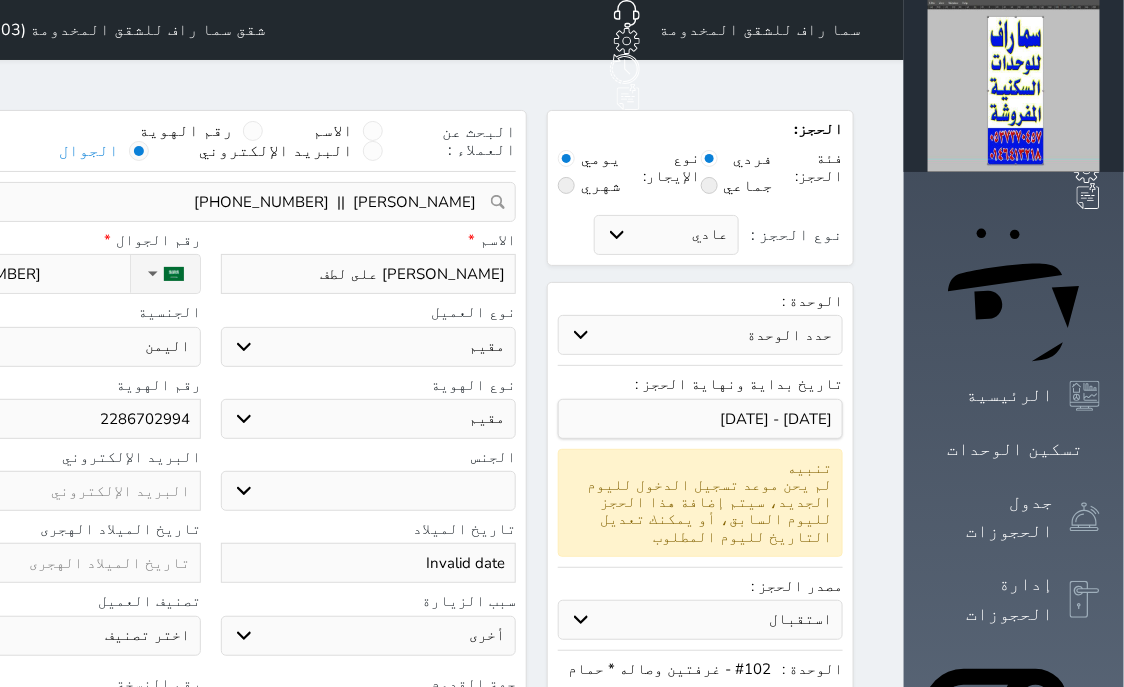 select 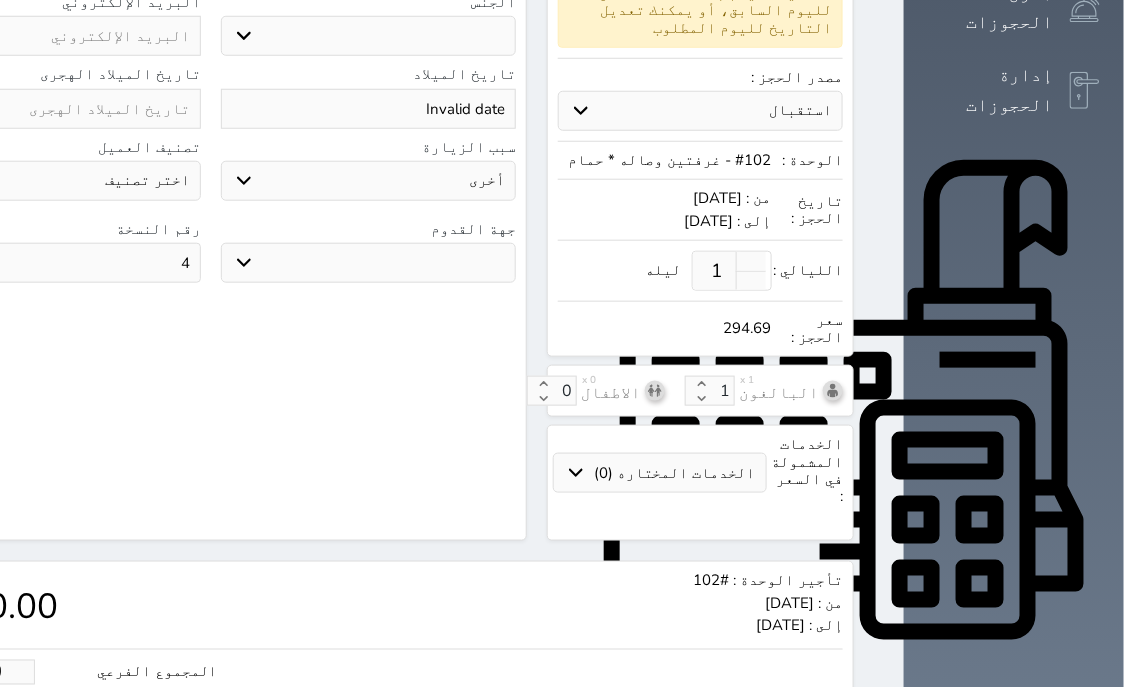 scroll, scrollTop: 665, scrollLeft: 0, axis: vertical 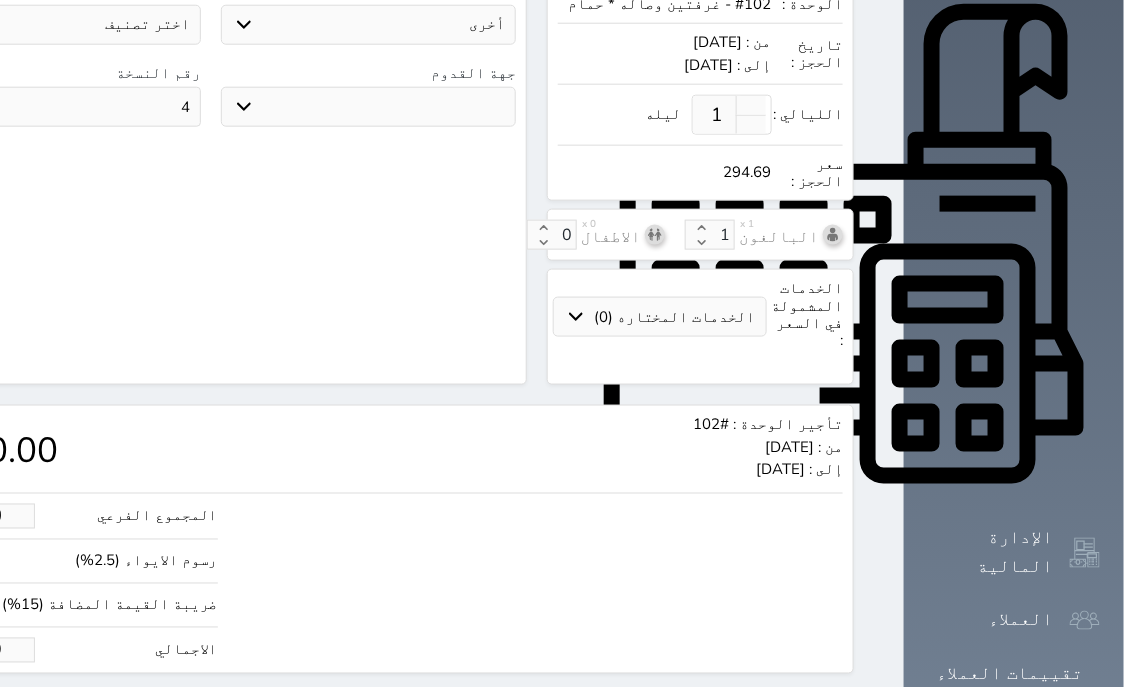 drag, startPoint x: 136, startPoint y: 587, endPoint x: 18, endPoint y: 590, distance: 118.03813 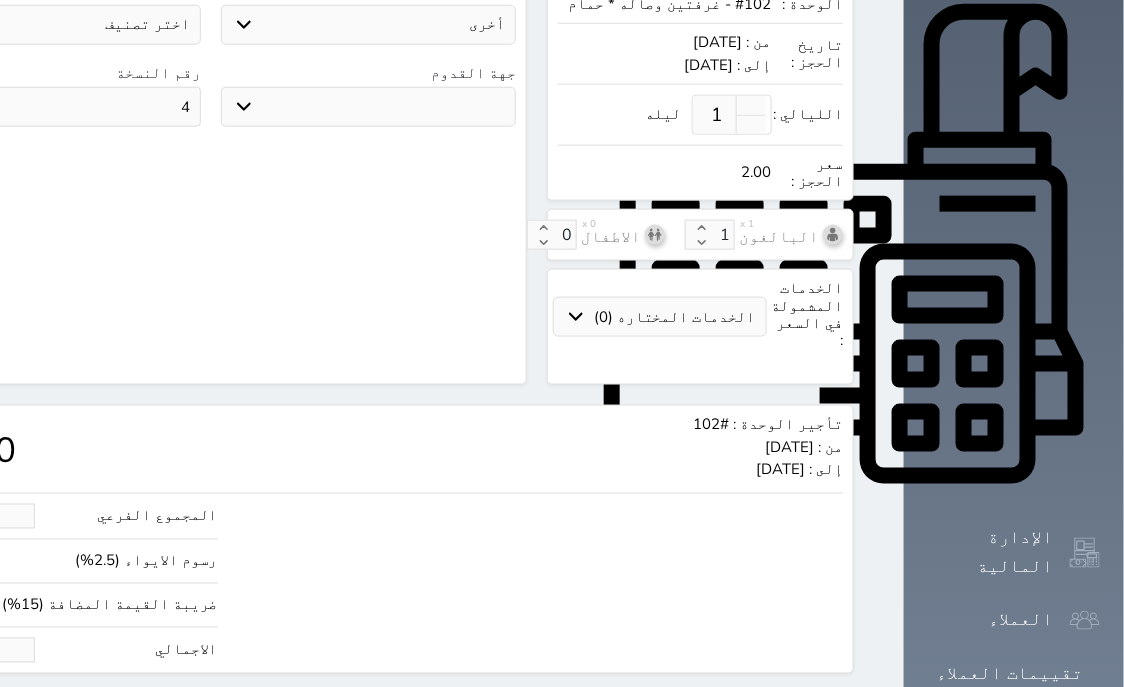 type on "19.51" 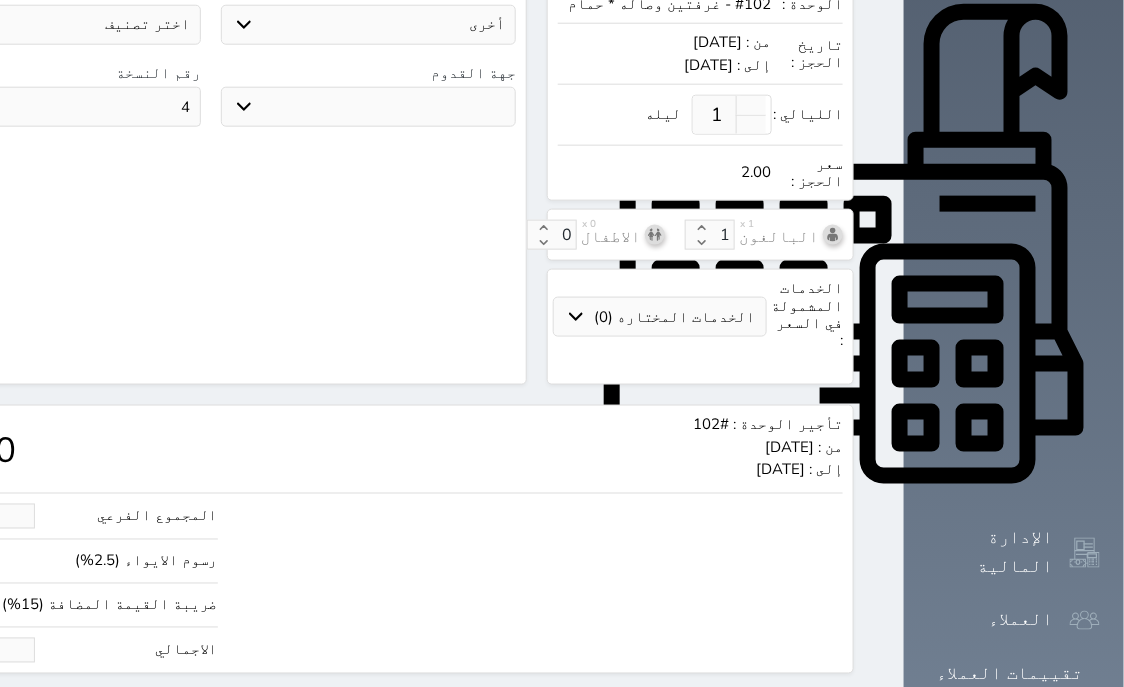 type on "23" 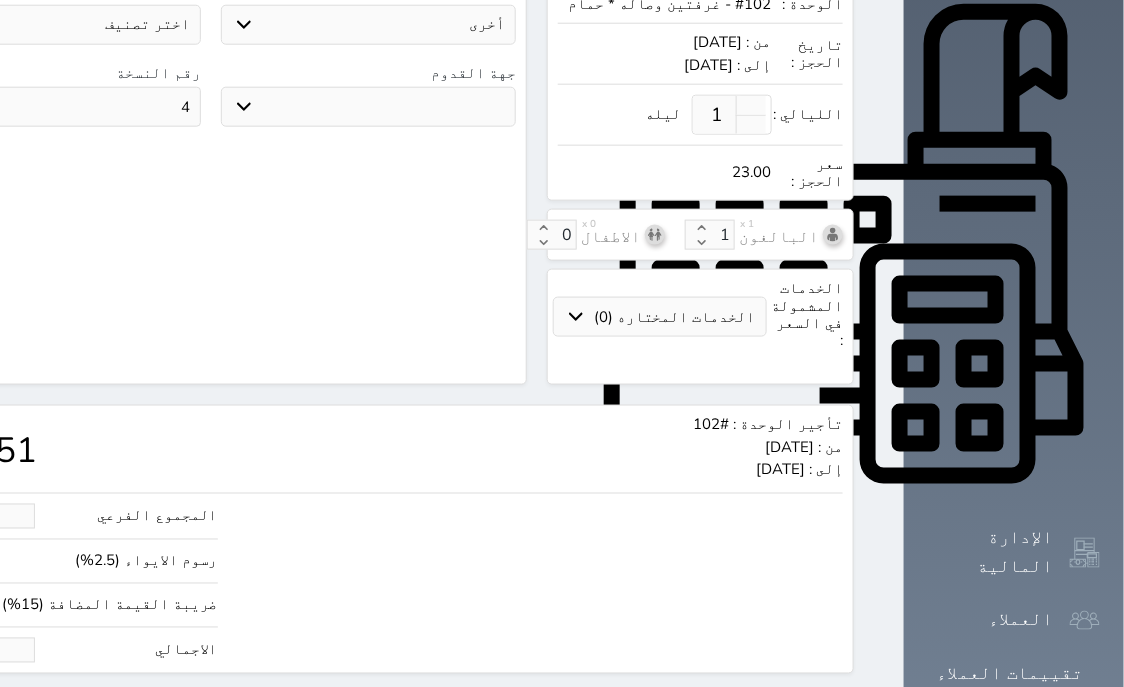 type on "195.12" 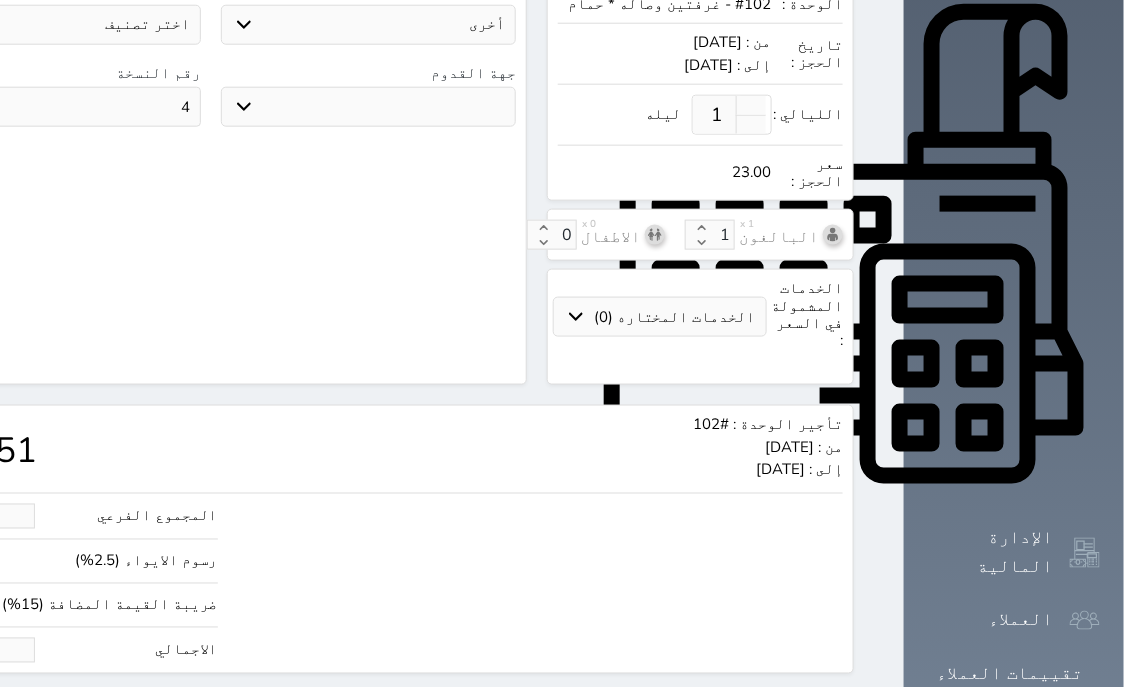 type on "230" 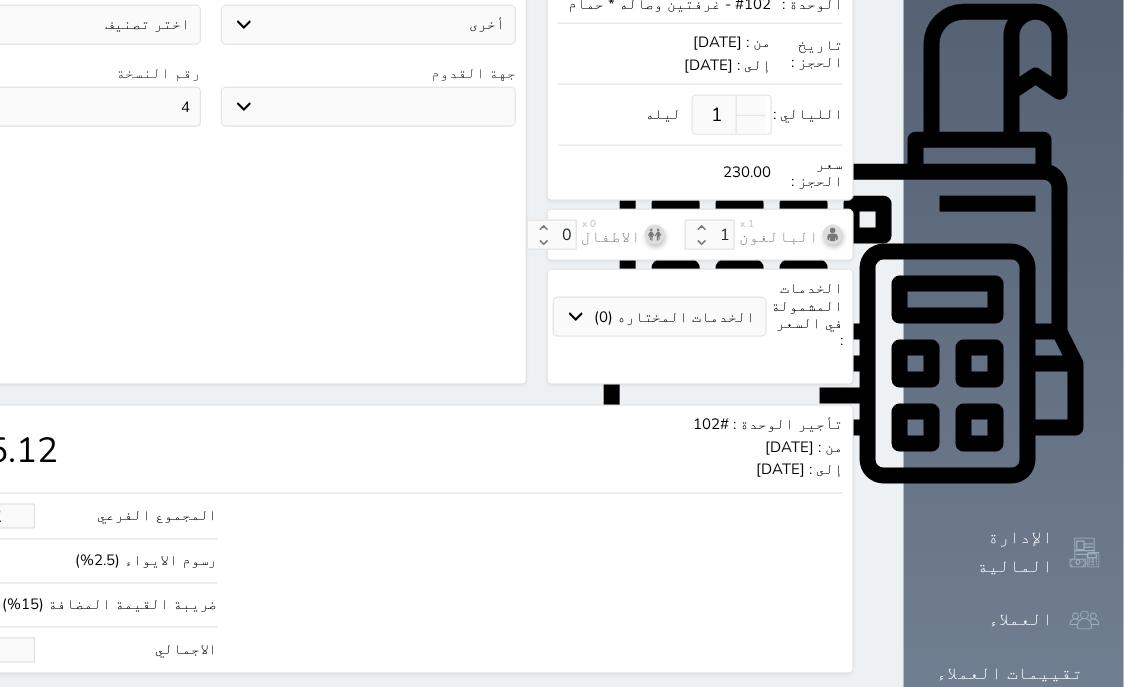 type on "230.00" 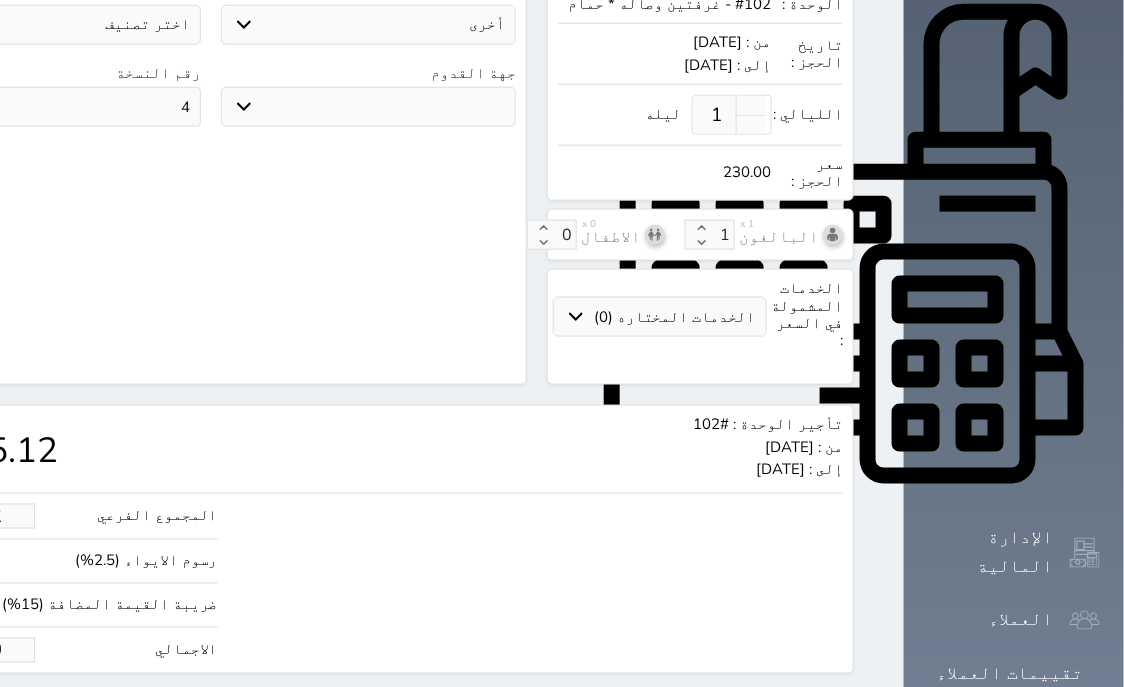 click on "حجز" at bounding box center [-13, 711] 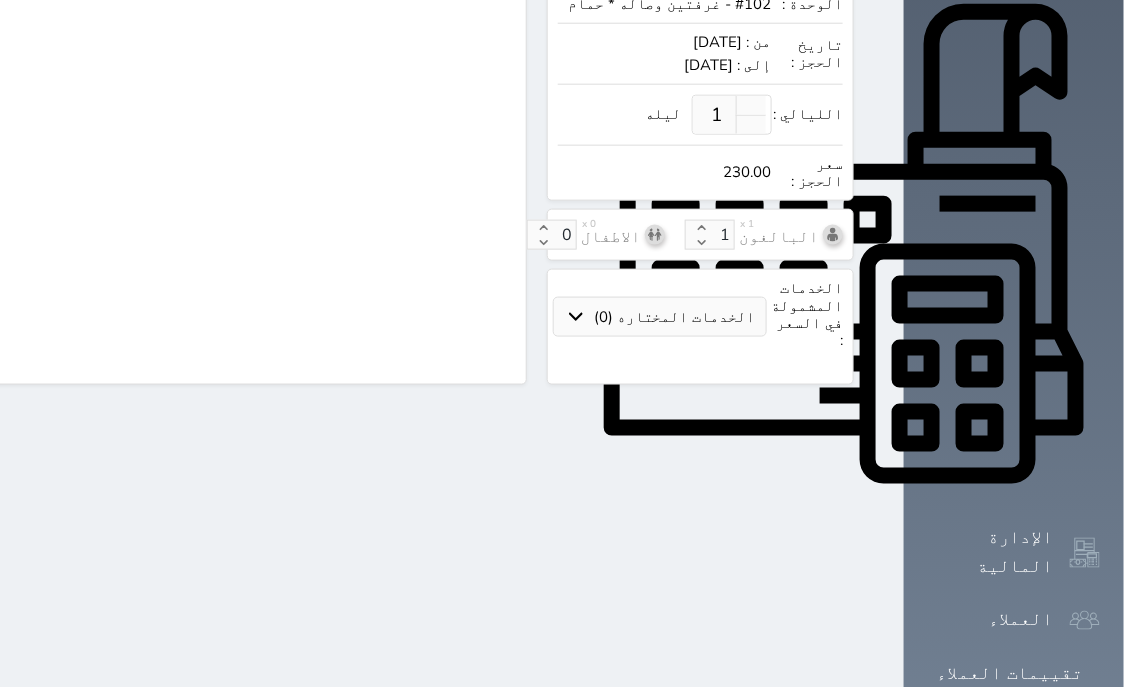 scroll, scrollTop: 621, scrollLeft: 0, axis: vertical 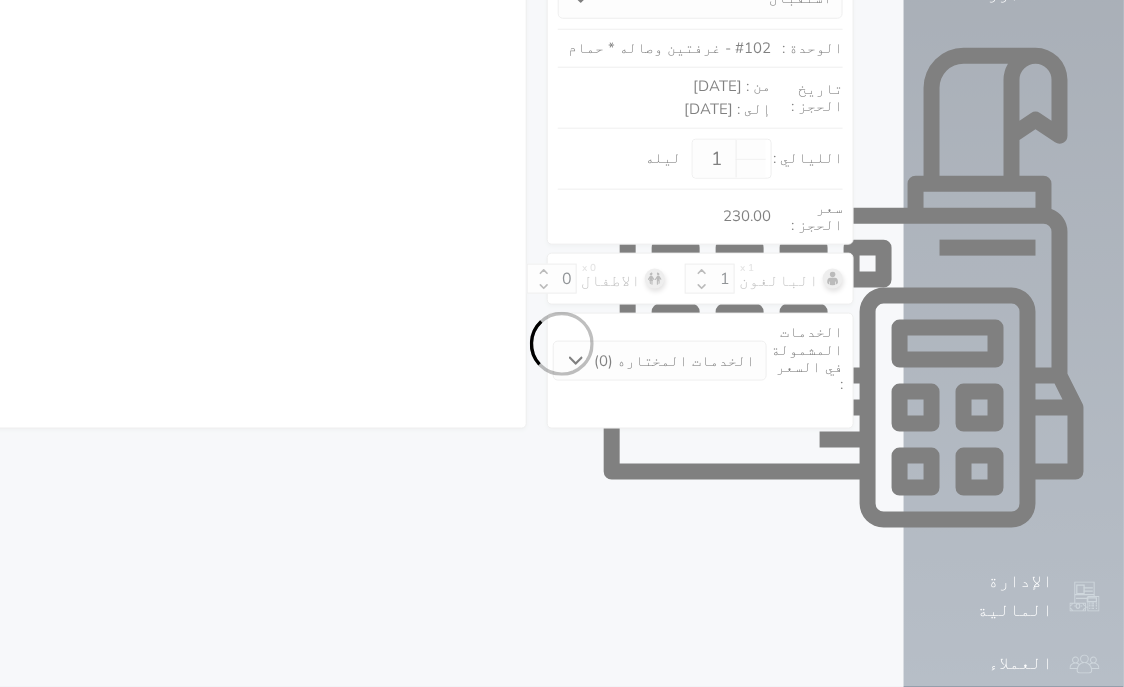 select on "4" 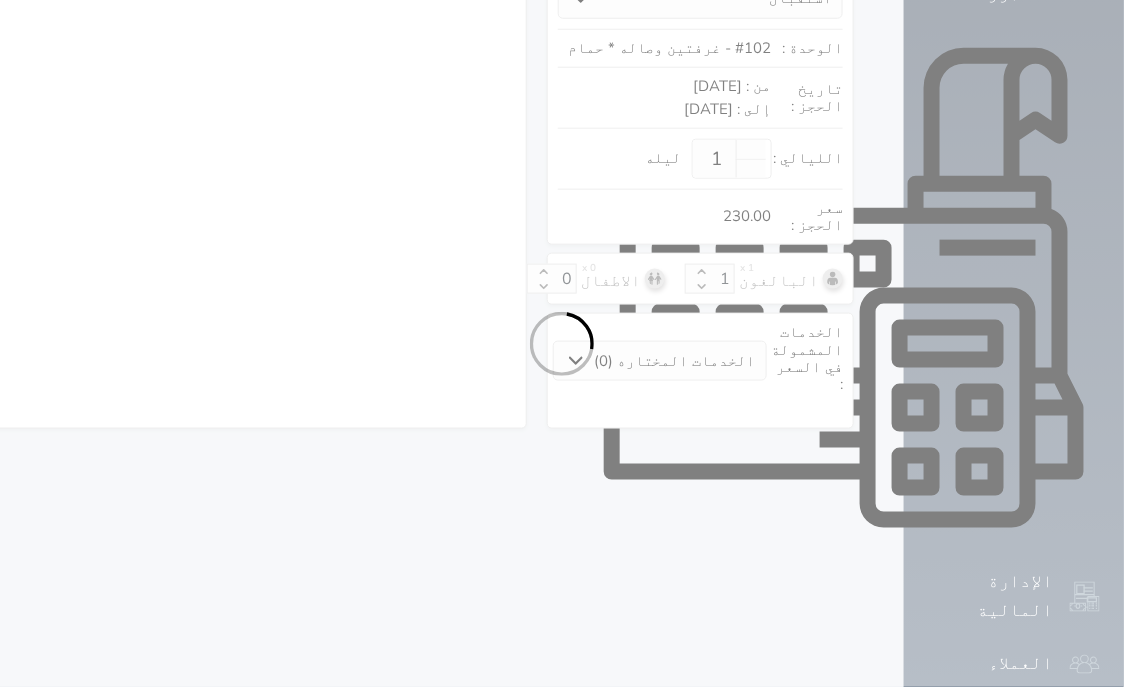 select on "111" 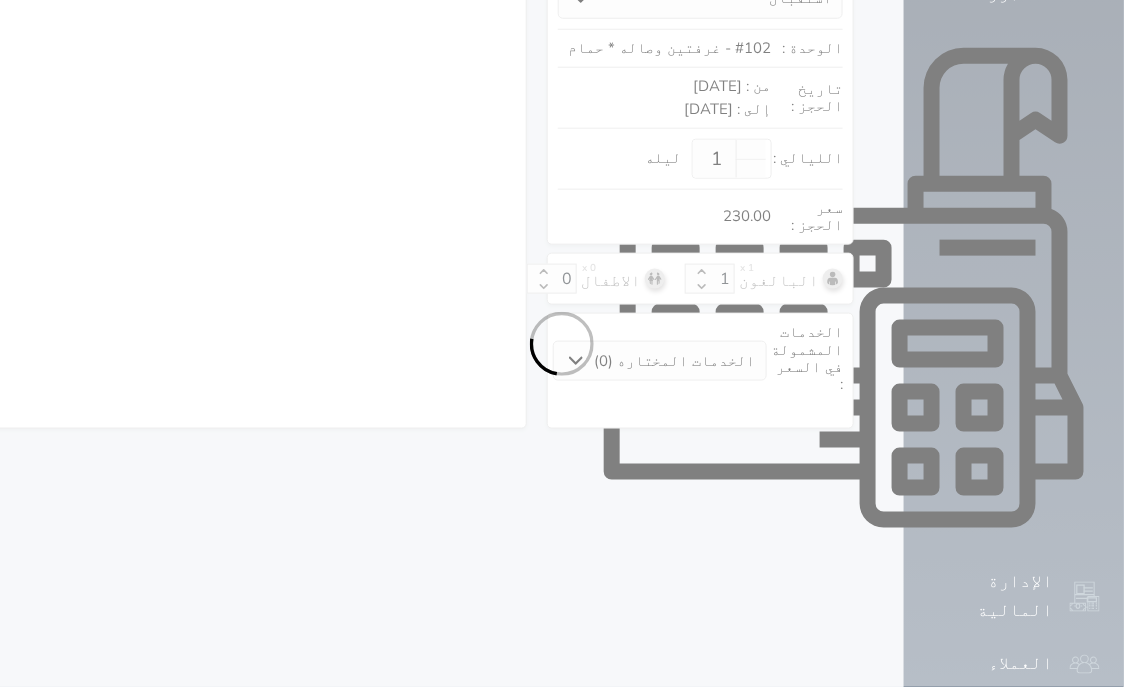 select on "4" 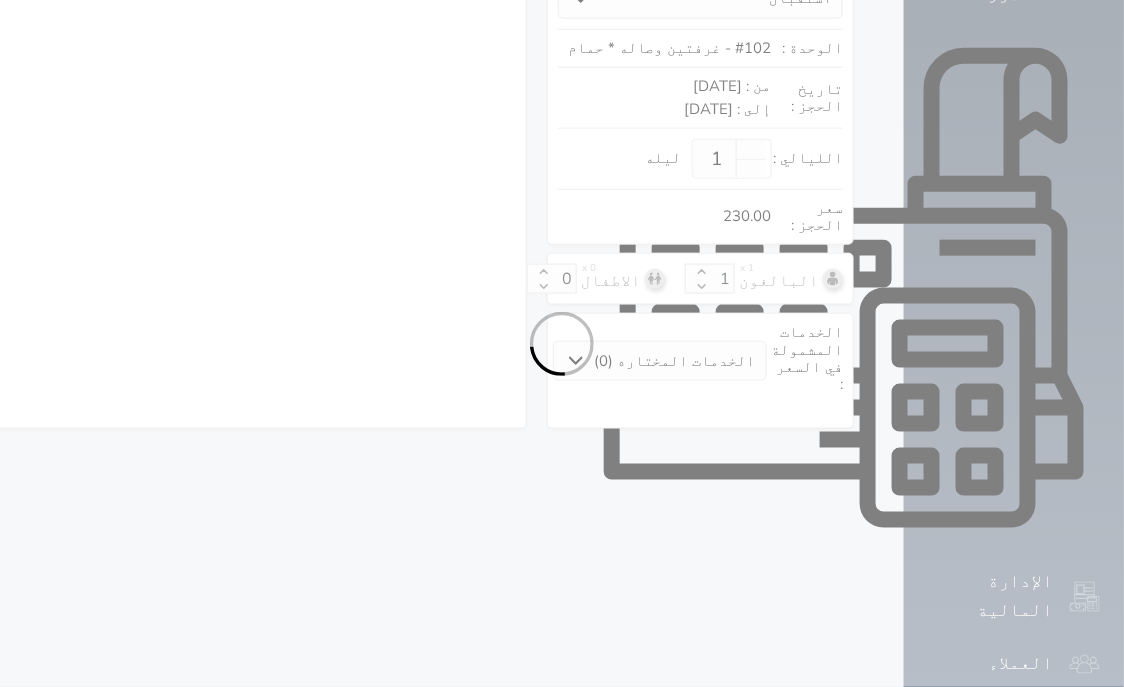 select on "7" 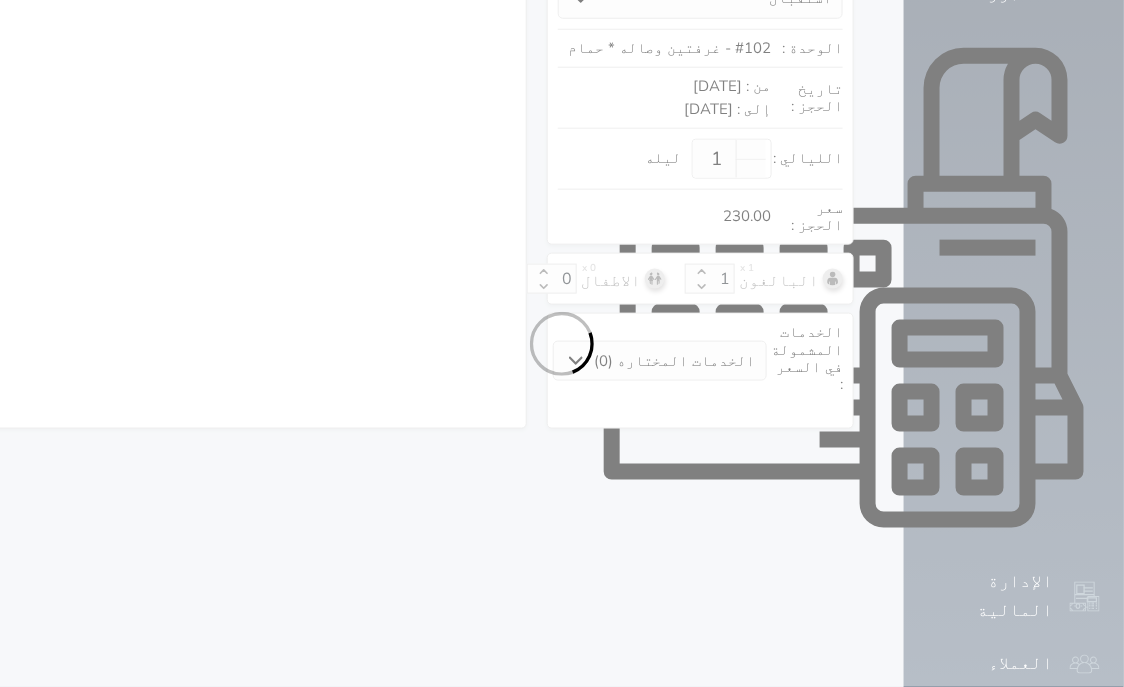select 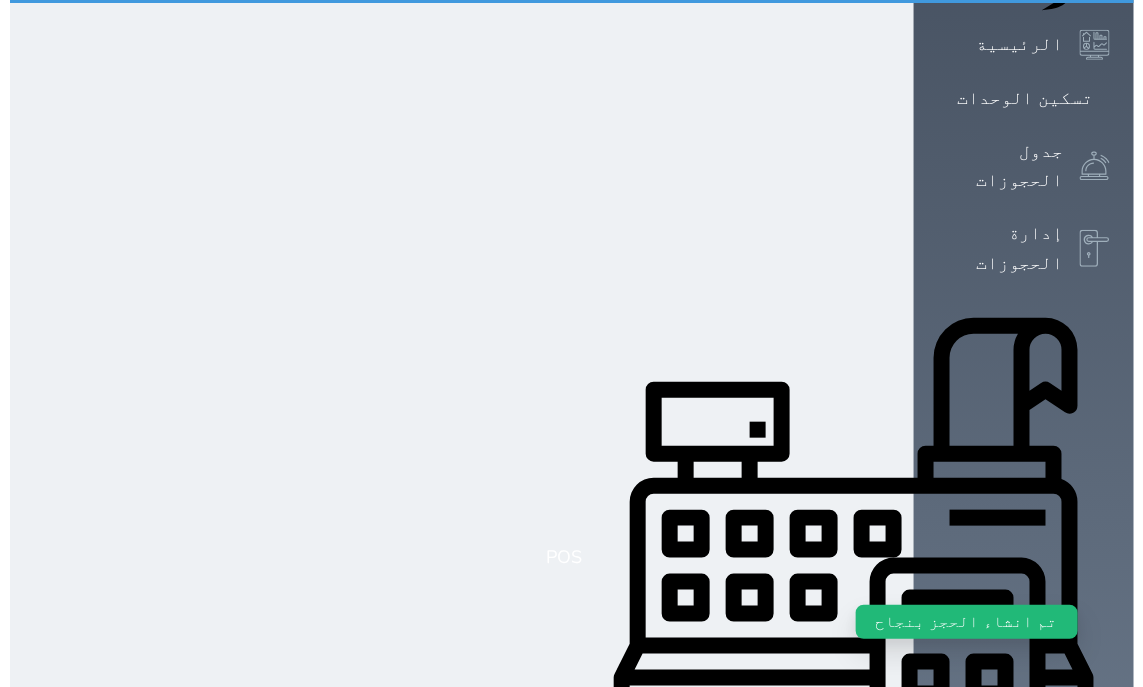 scroll, scrollTop: 0, scrollLeft: 0, axis: both 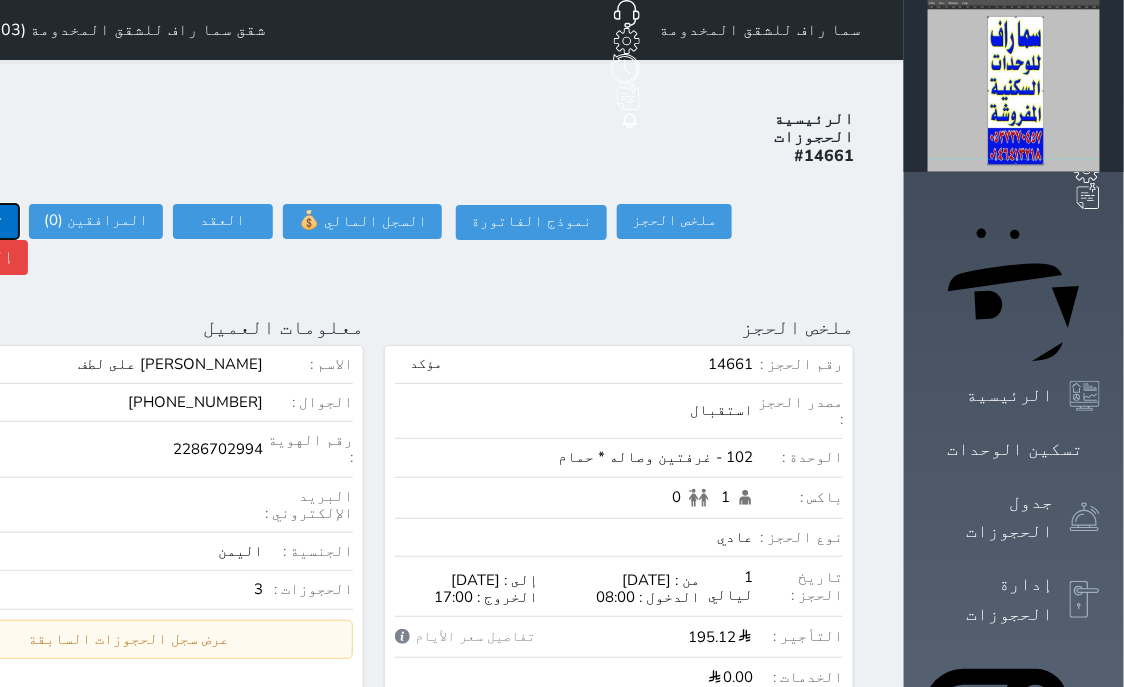 click on "تسجيل دخول" at bounding box center (-39, 221) 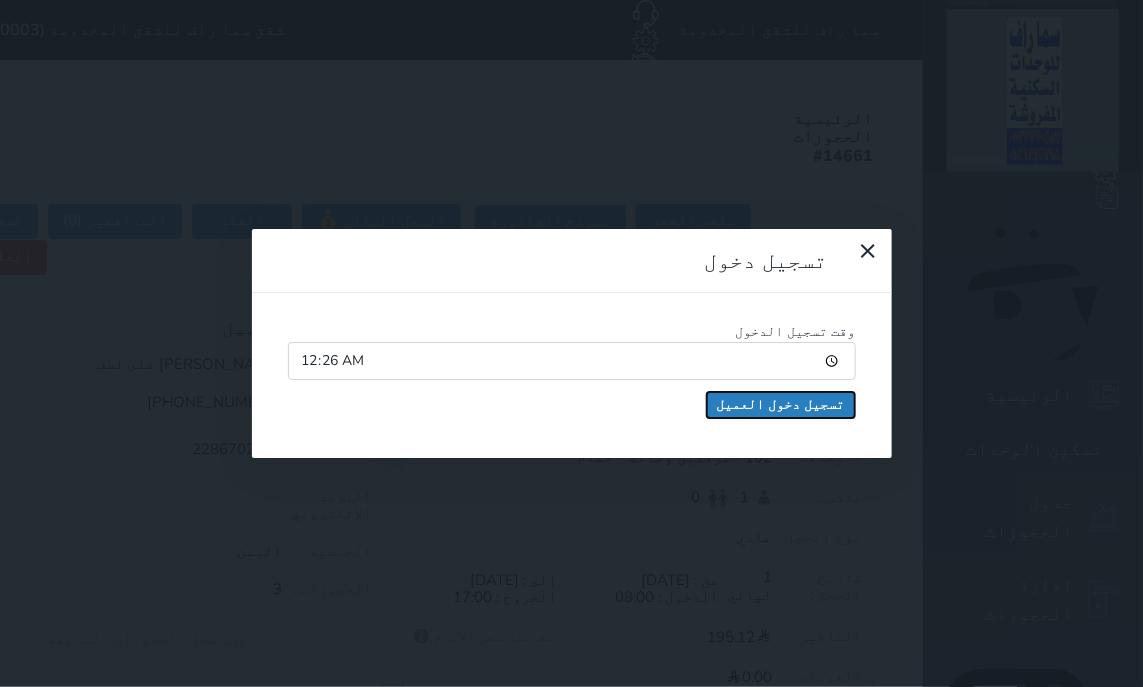 click on "تسجيل دخول العميل" at bounding box center [781, 405] 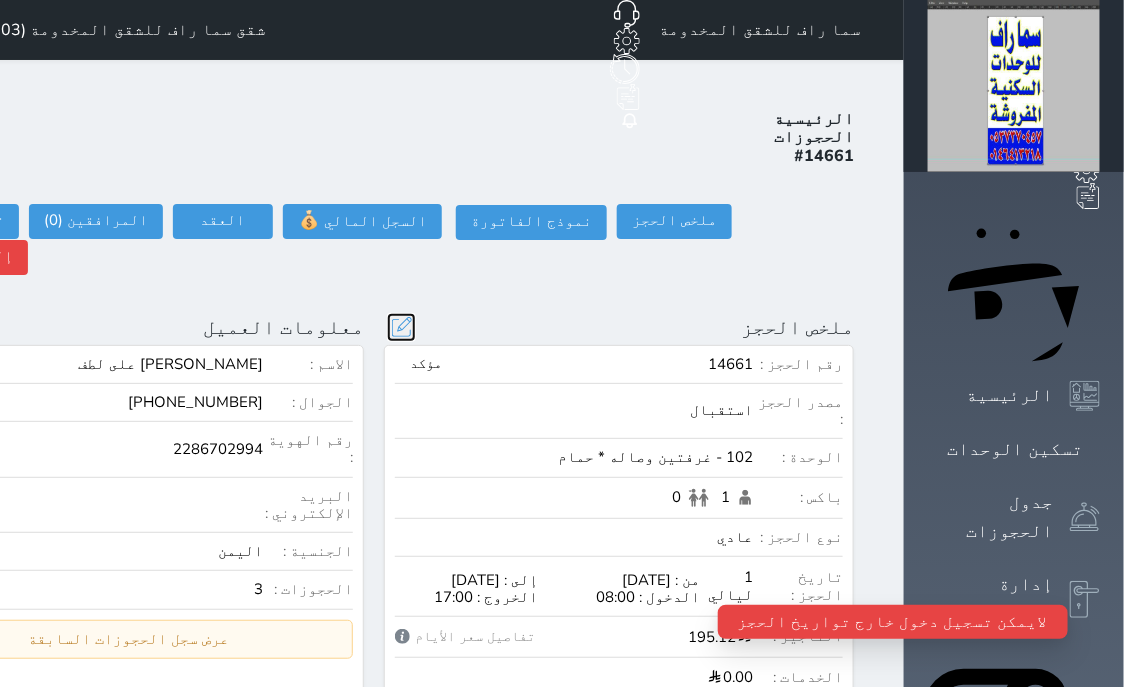 click at bounding box center (401, 327) 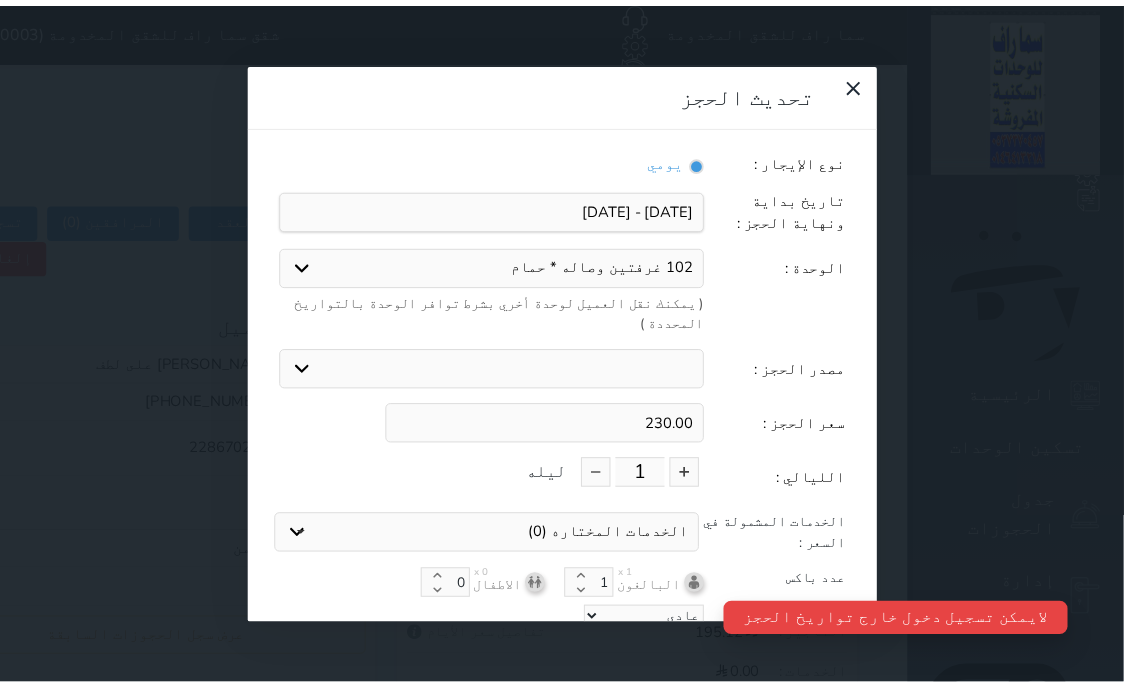 scroll, scrollTop: 45, scrollLeft: 0, axis: vertical 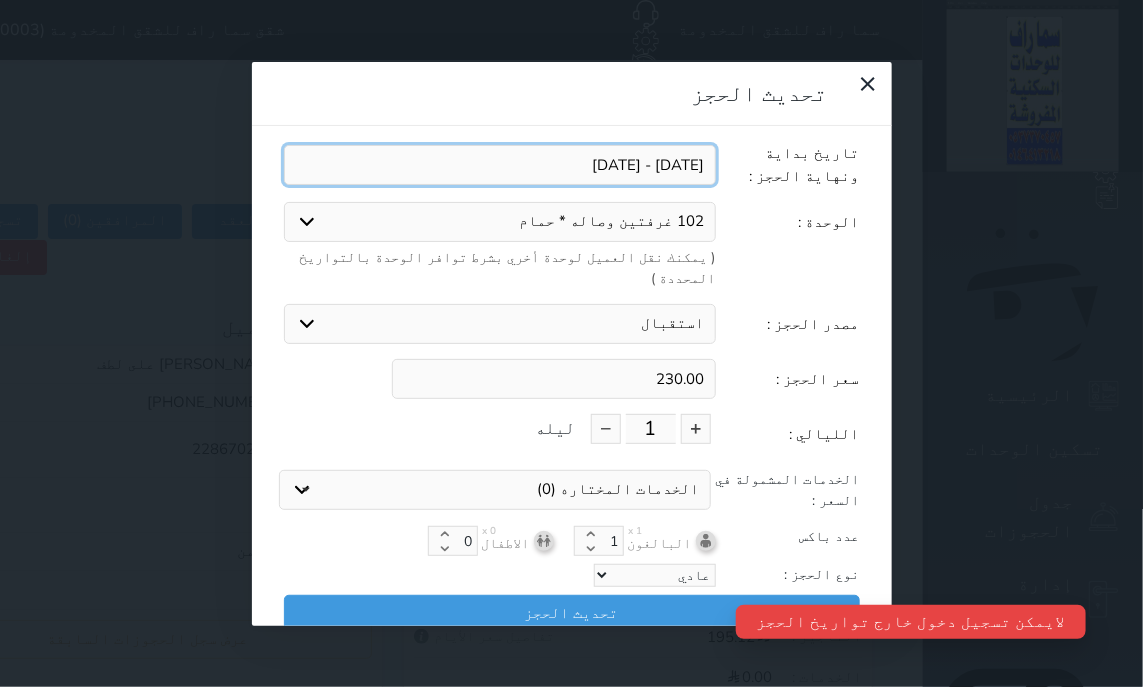 click at bounding box center [500, 165] 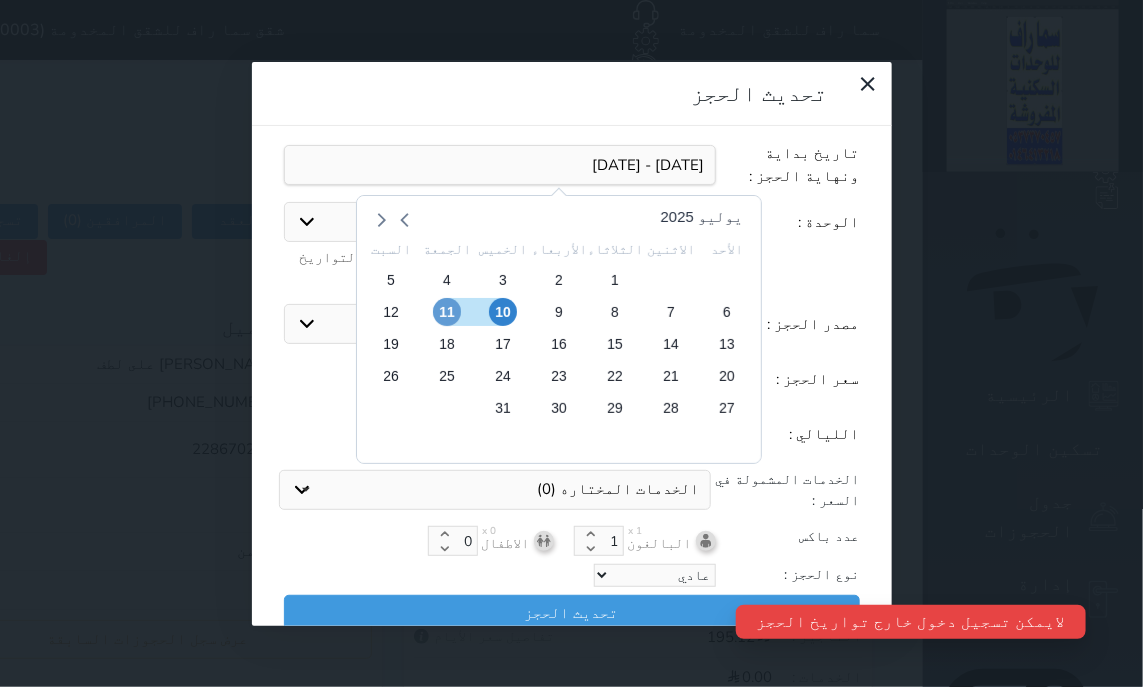 click on "11" at bounding box center [446, 312] 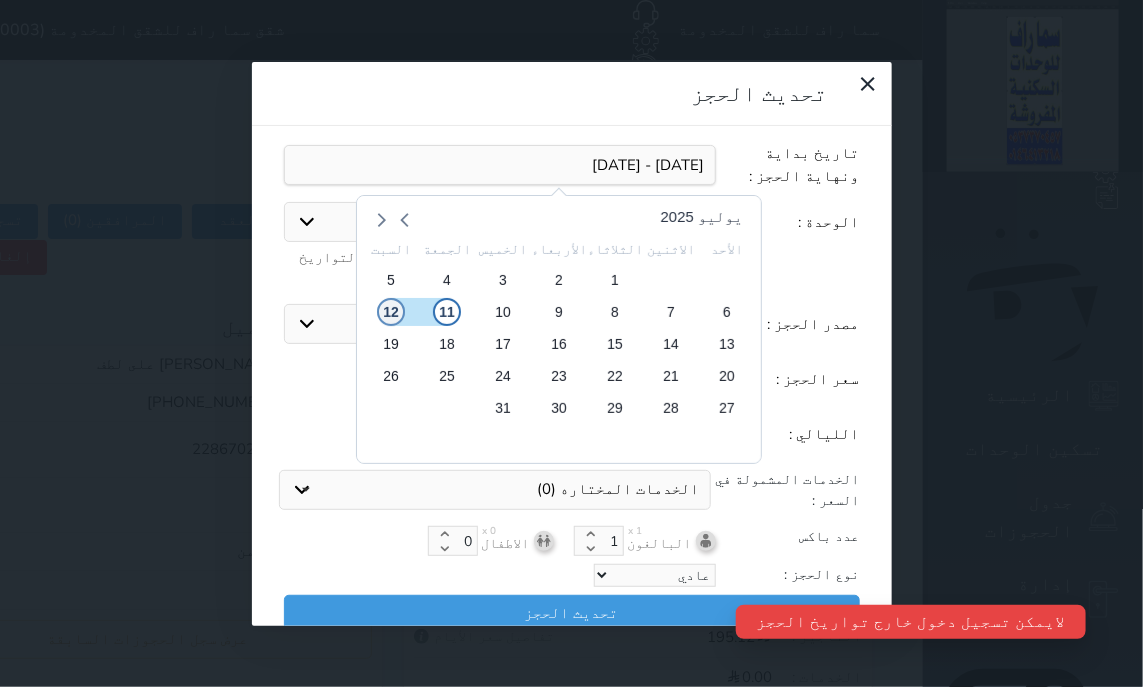 click on "12" at bounding box center [390, 312] 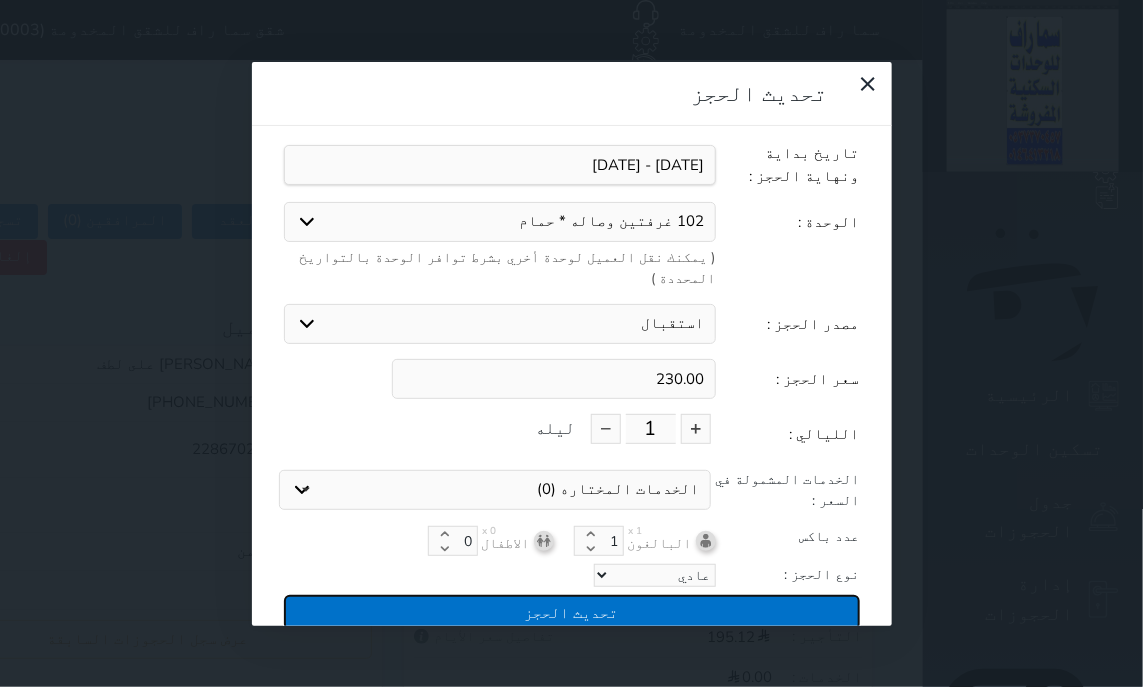 click on "تحديث الحجز" at bounding box center (572, 612) 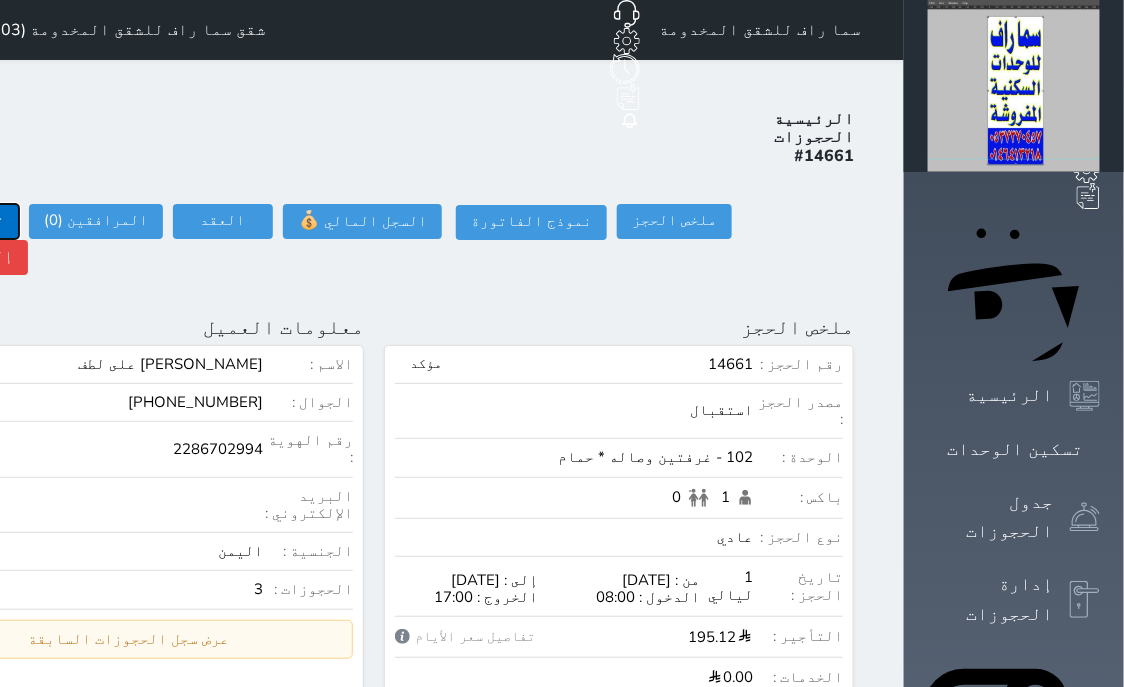 click on "تسجيل دخول" at bounding box center (-39, 221) 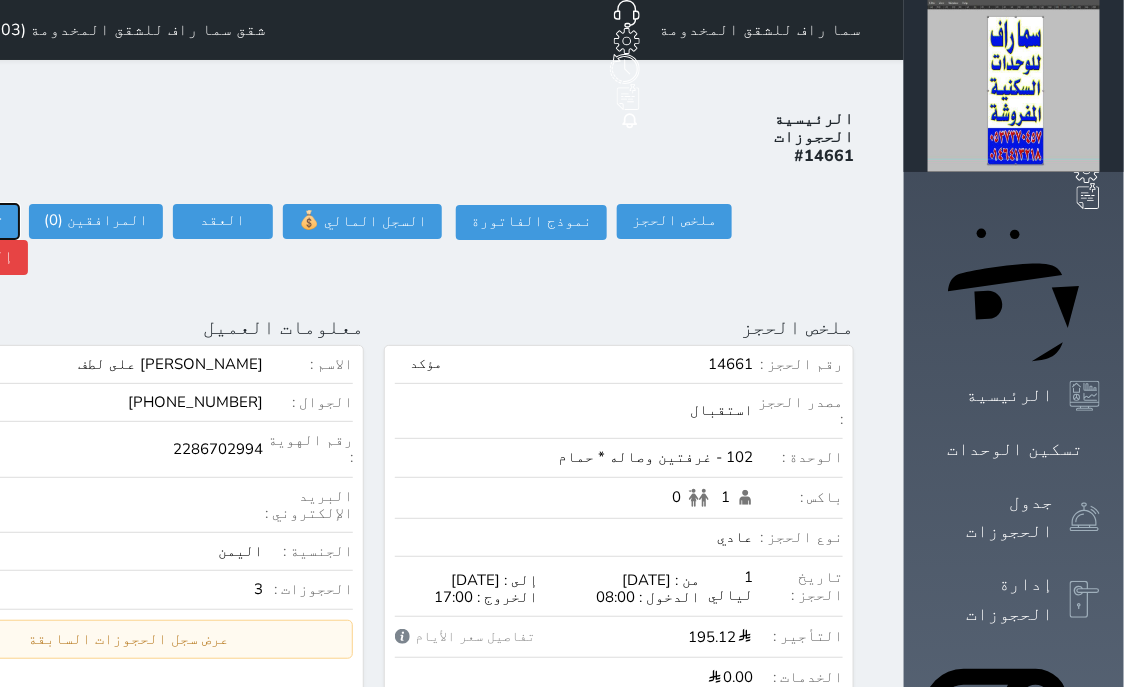 type on "00:28" 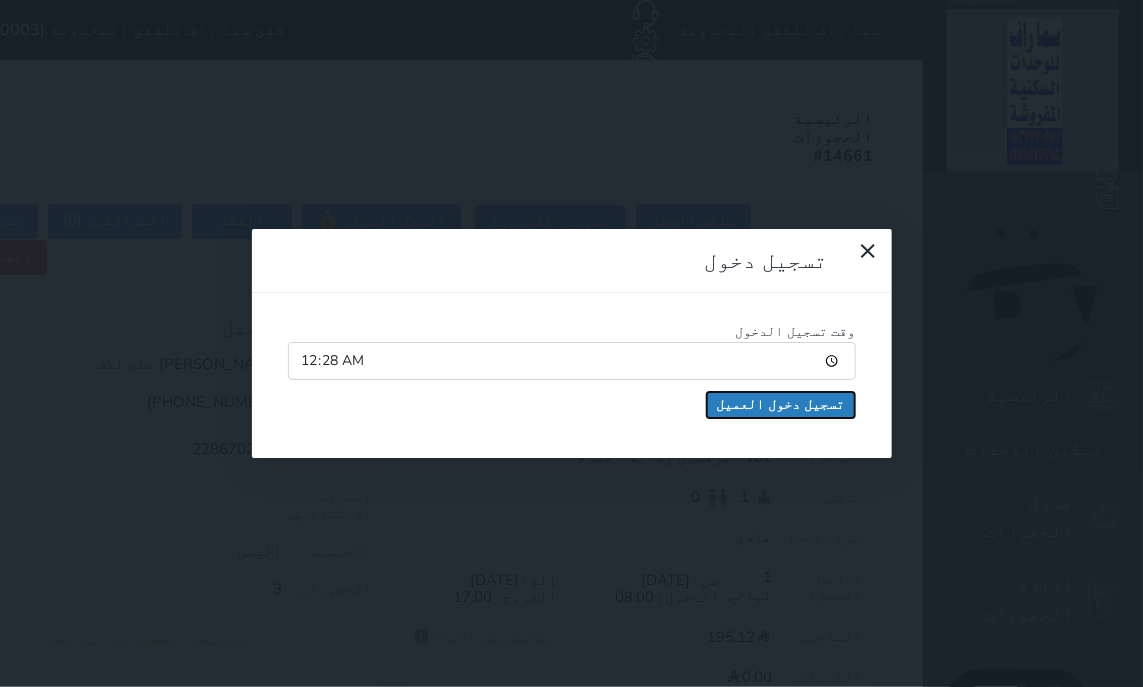 click on "تسجيل دخول العميل" at bounding box center [781, 405] 